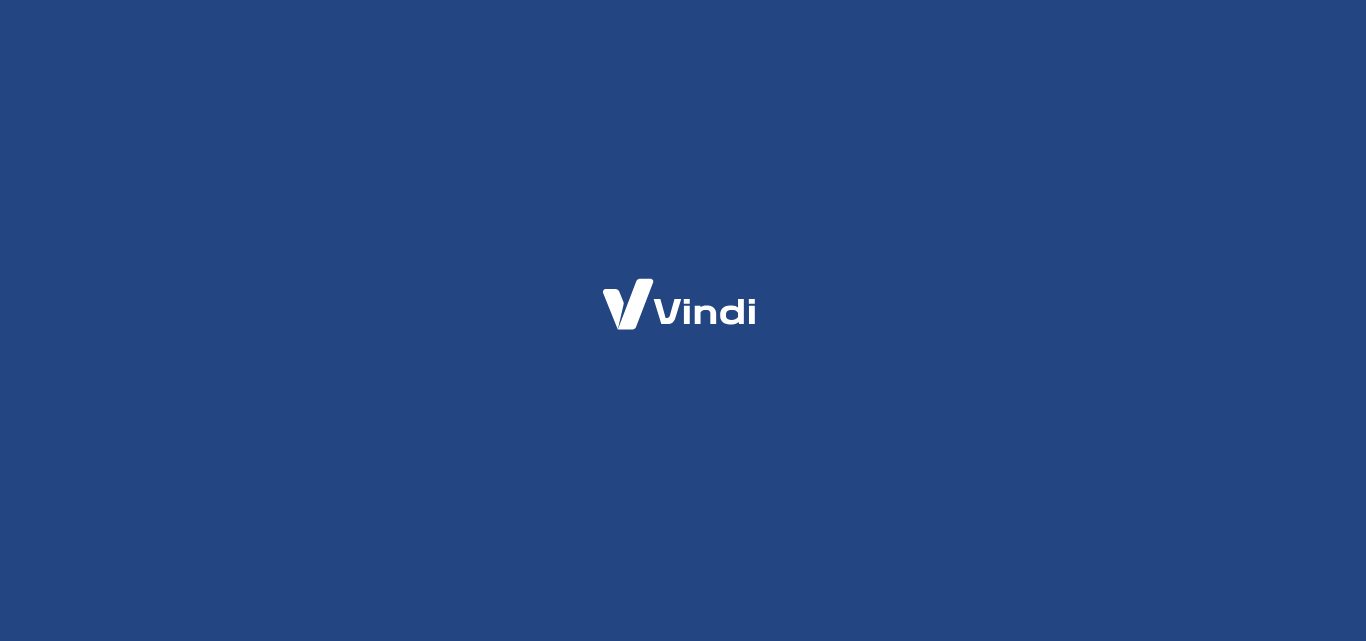 scroll, scrollTop: 0, scrollLeft: 0, axis: both 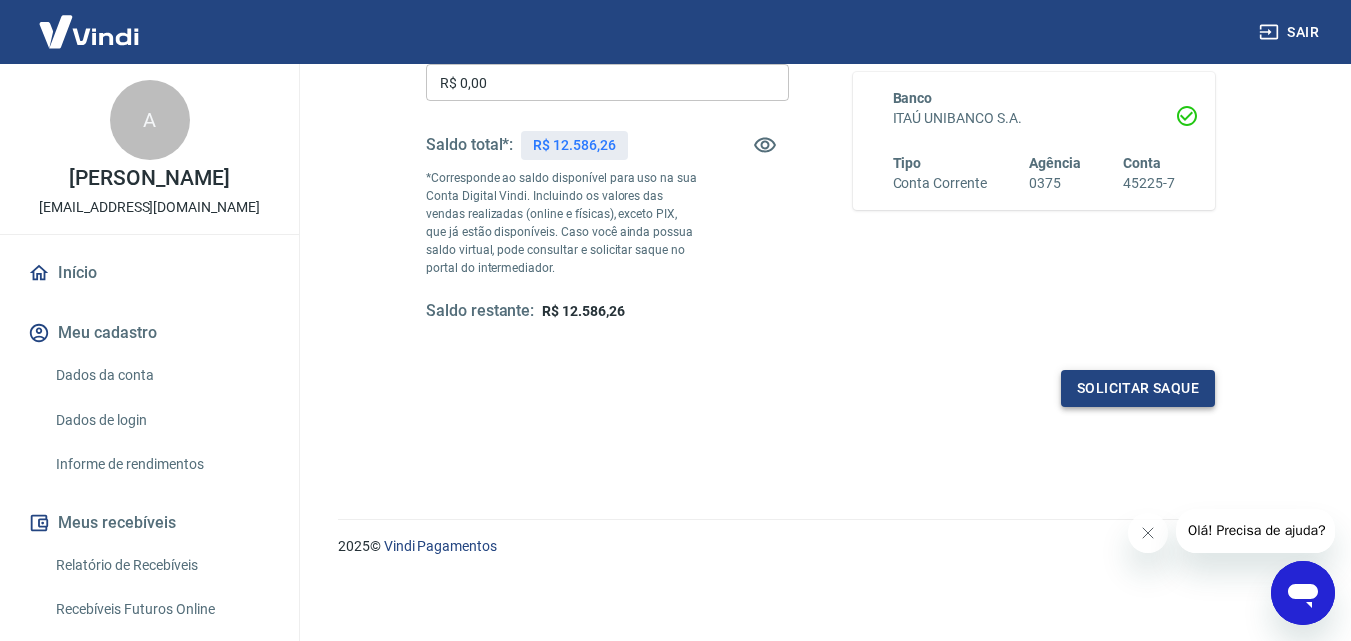 click on "Solicitar saque" at bounding box center [1138, 388] 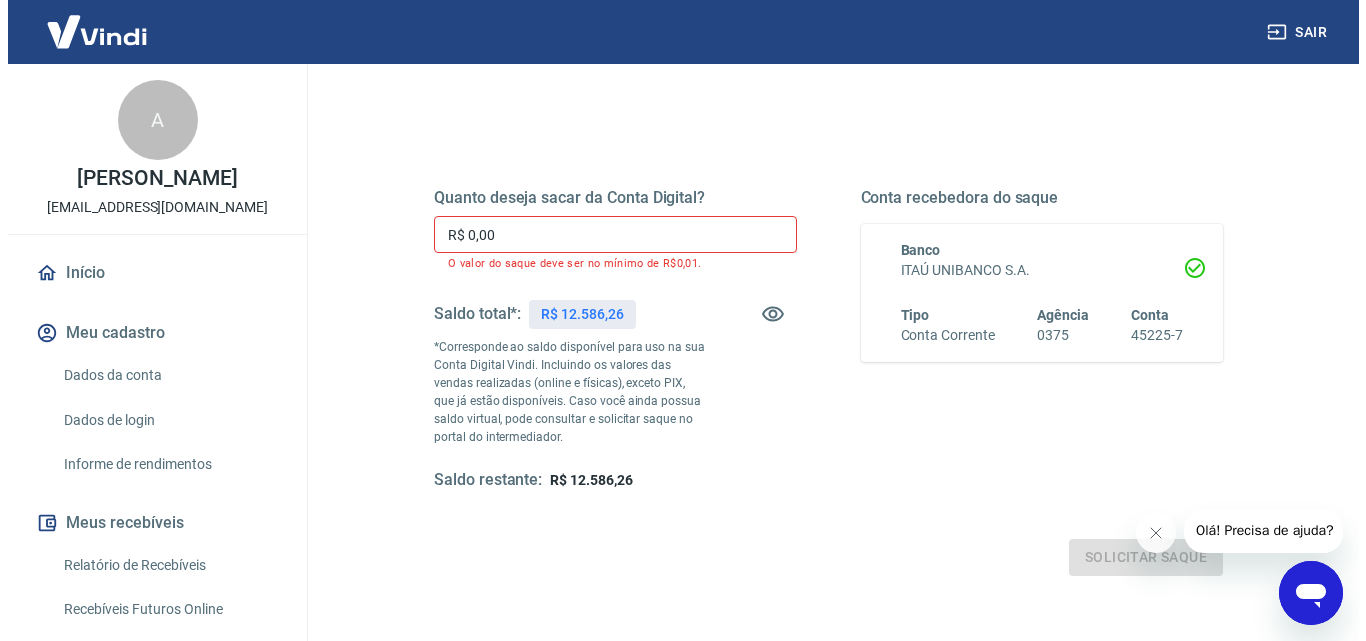 scroll, scrollTop: 166, scrollLeft: 0, axis: vertical 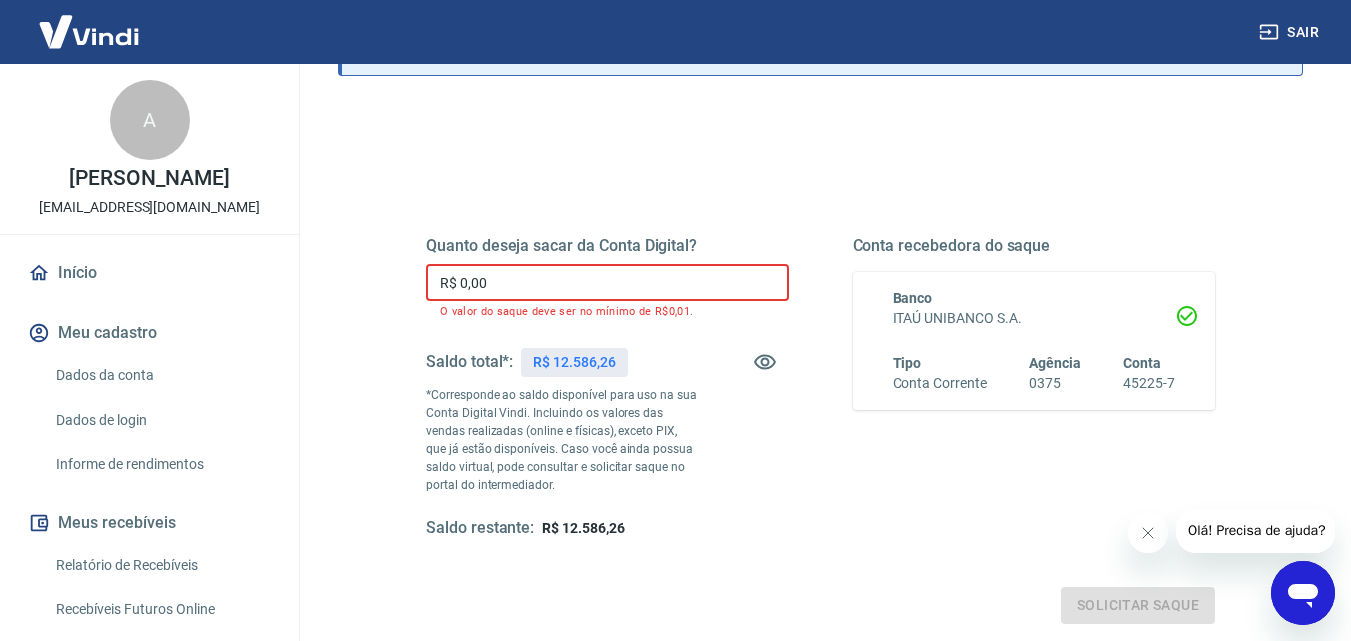 drag, startPoint x: 549, startPoint y: 287, endPoint x: 420, endPoint y: 301, distance: 129.75746 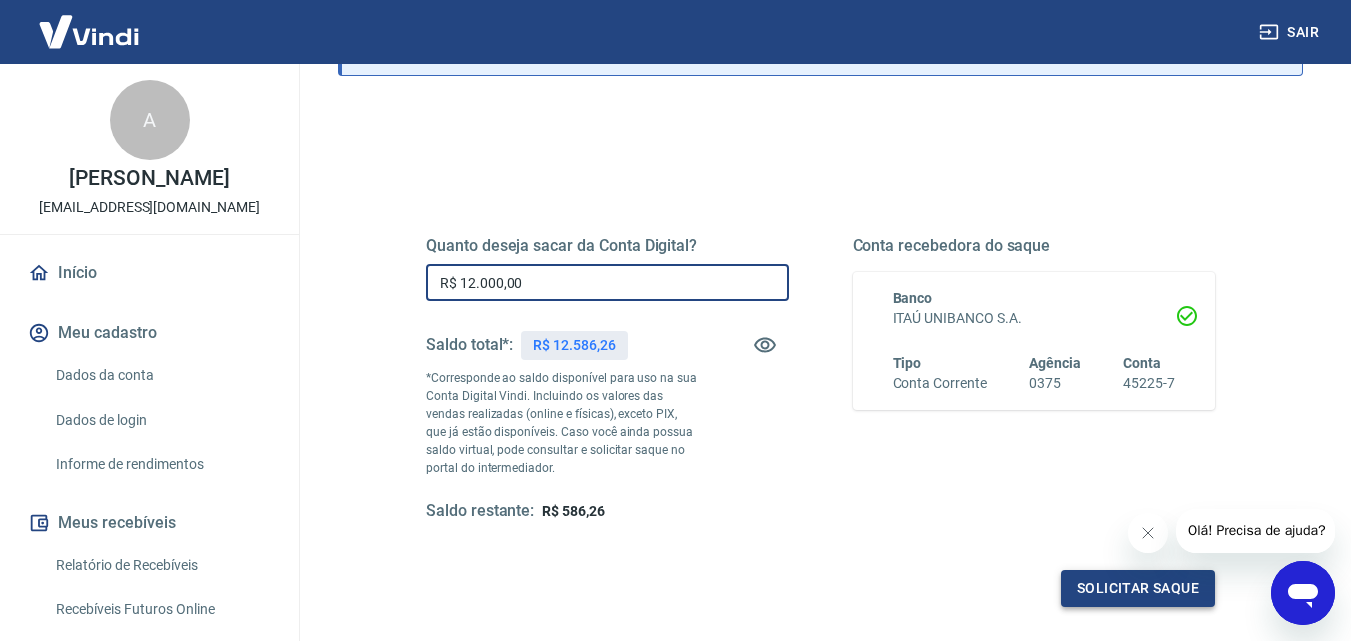type on "R$ 12.000,00" 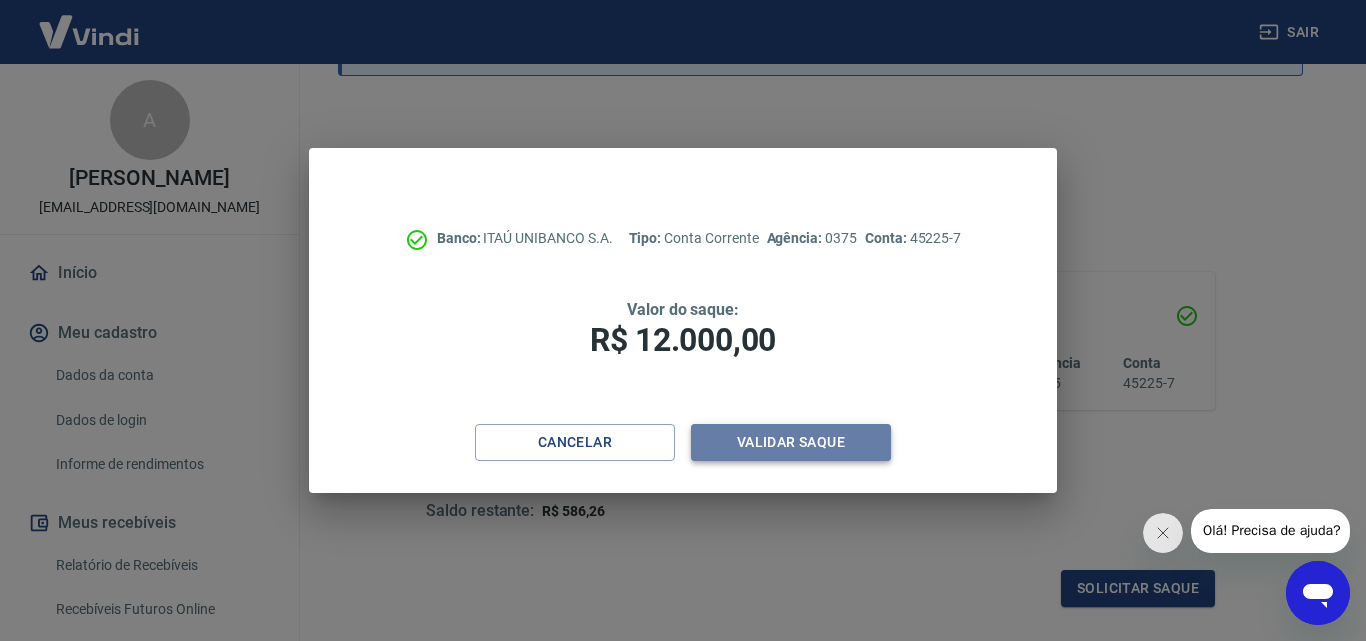 click on "Validar saque" at bounding box center [791, 442] 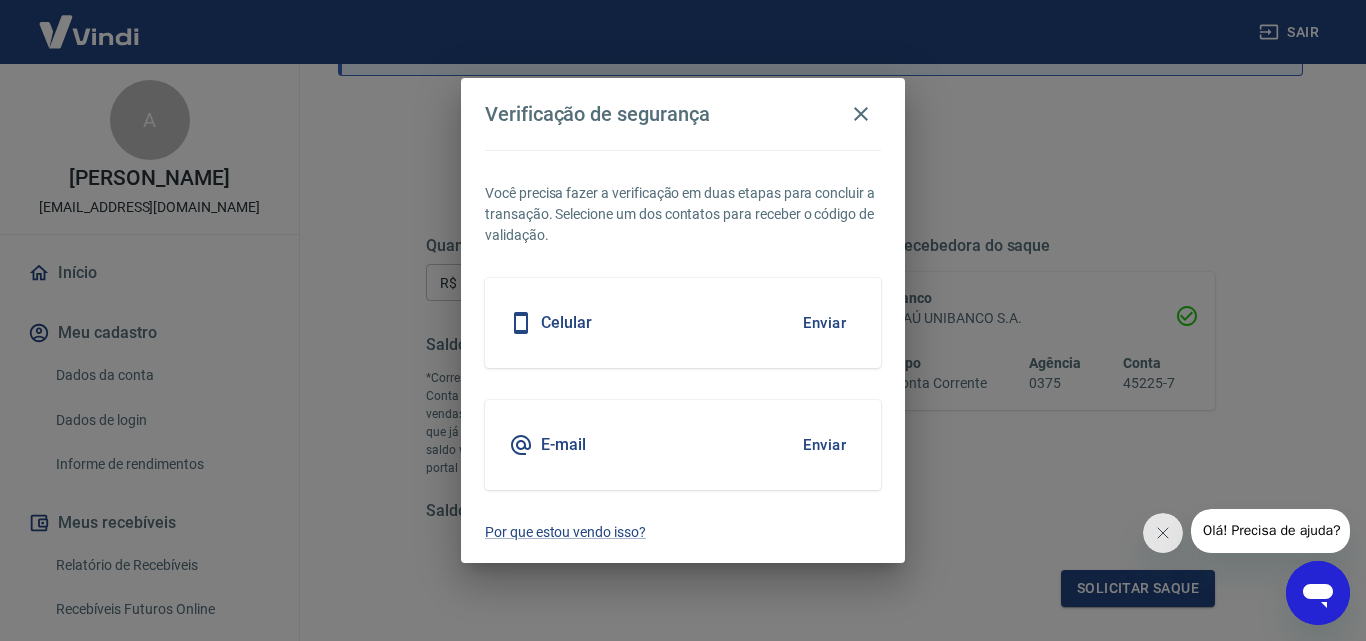 click on "Enviar" at bounding box center (824, 323) 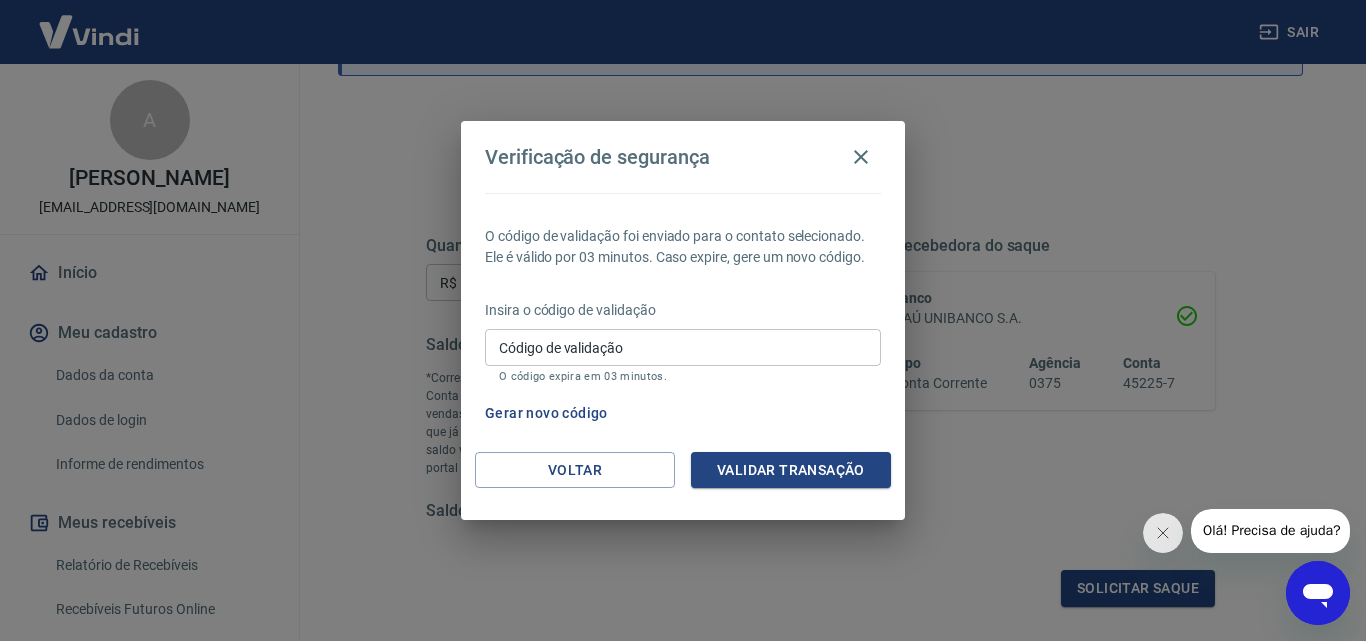 click on "Código de validação" at bounding box center [683, 347] 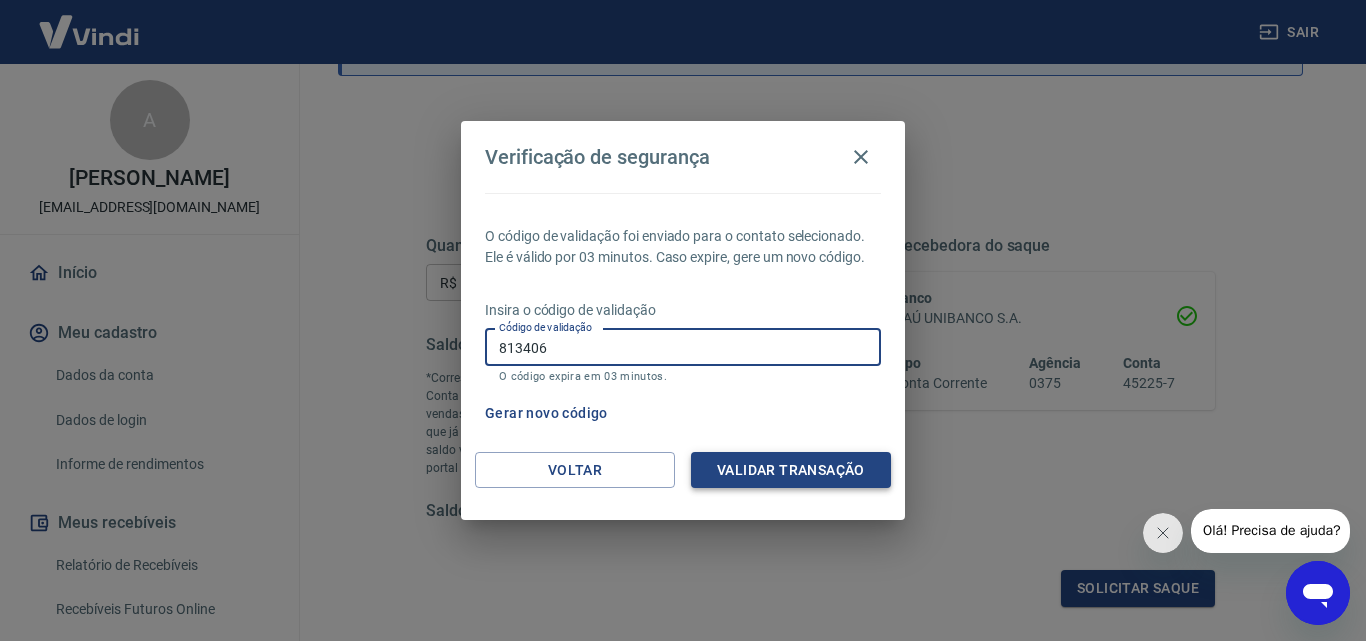 type on "813406" 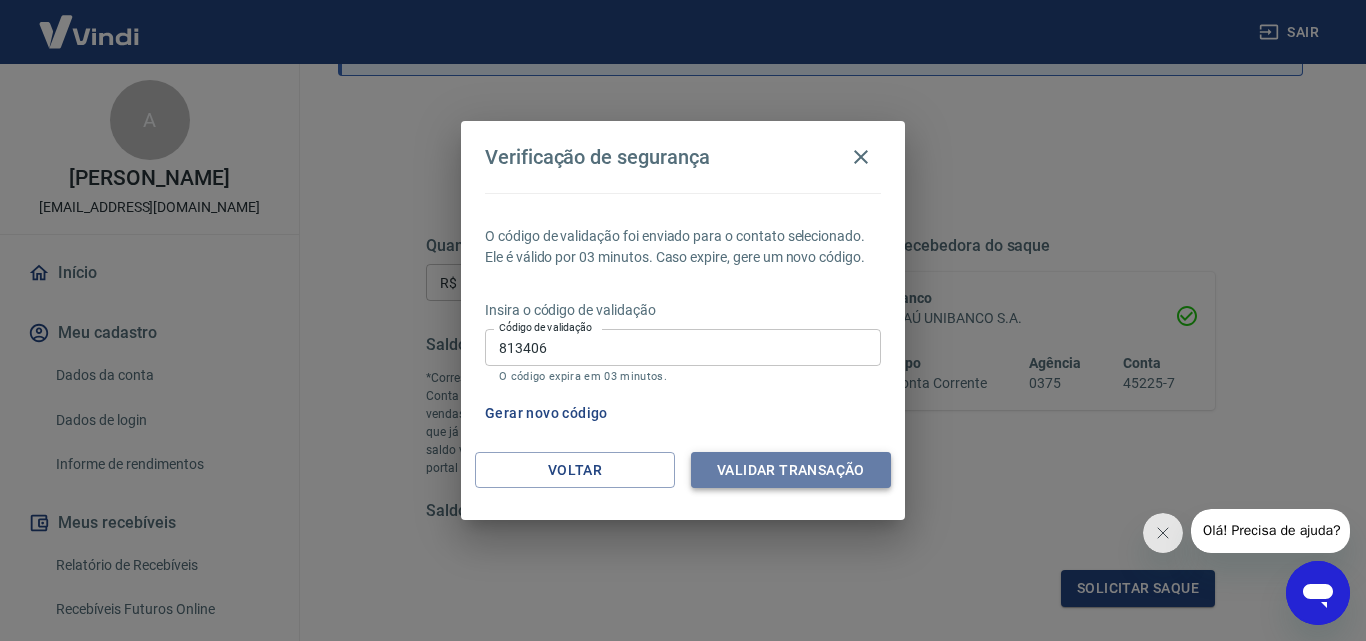 click on "Validar transação" at bounding box center (791, 470) 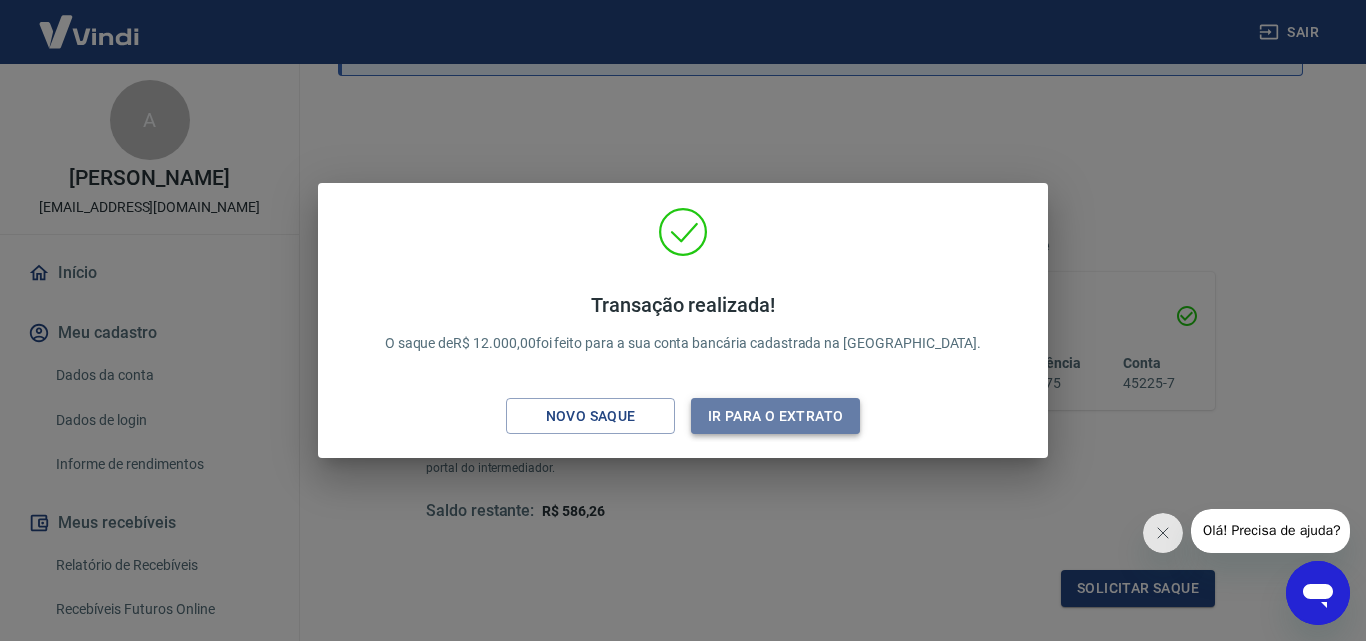click on "Ir para o extrato" at bounding box center (775, 416) 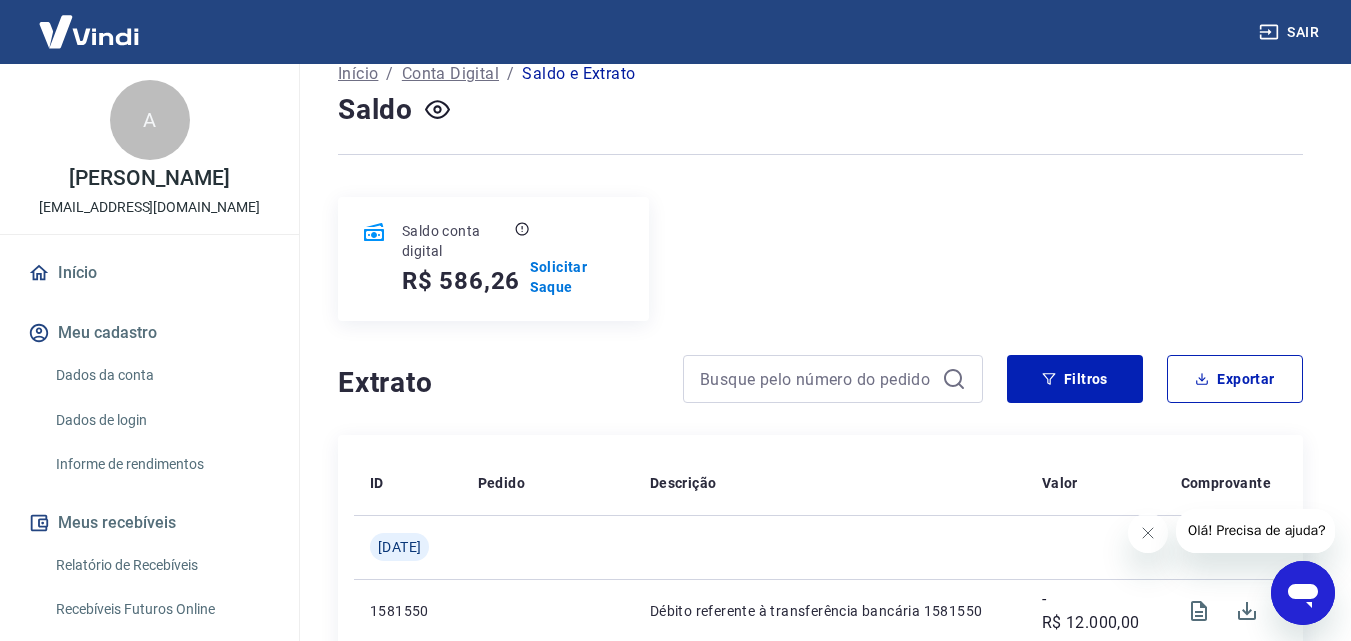 scroll, scrollTop: 200, scrollLeft: 0, axis: vertical 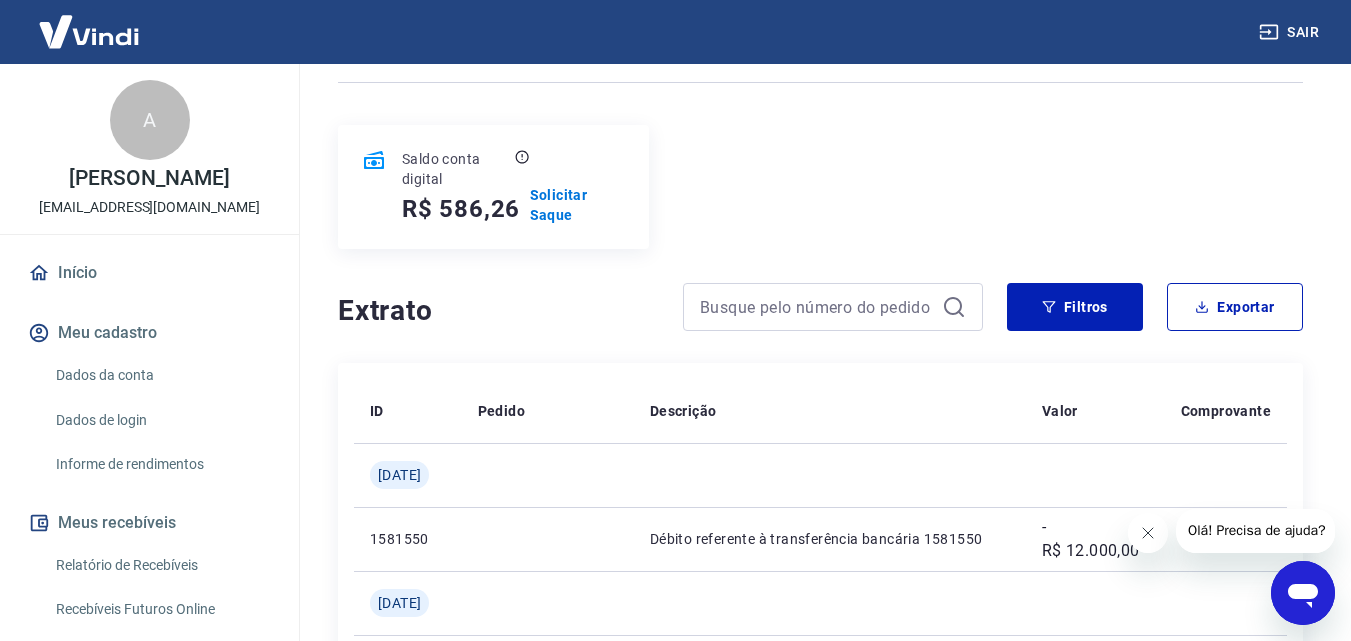 click 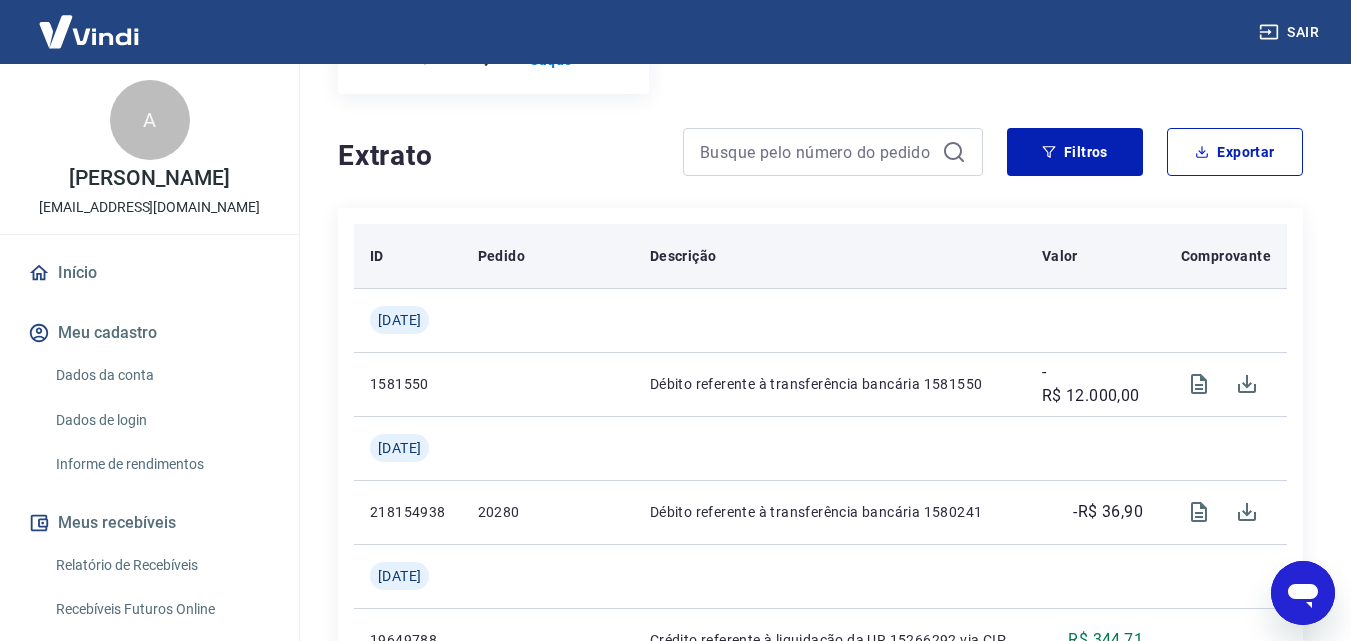 scroll, scrollTop: 400, scrollLeft: 0, axis: vertical 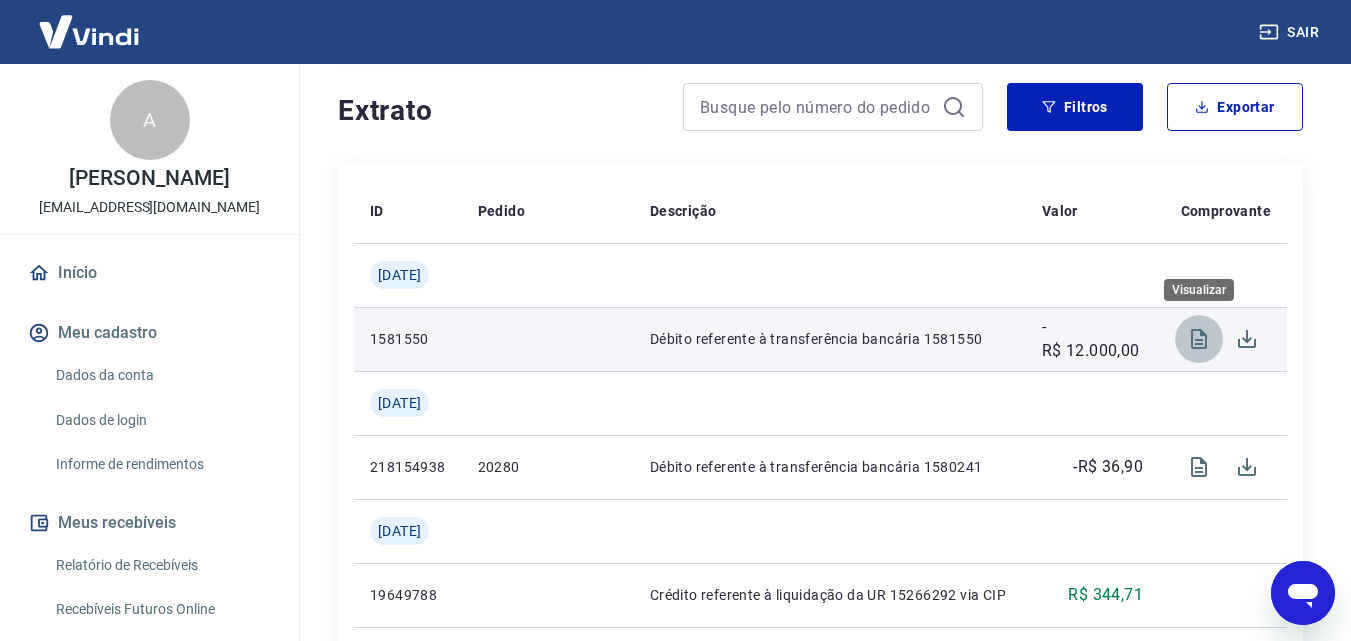 click 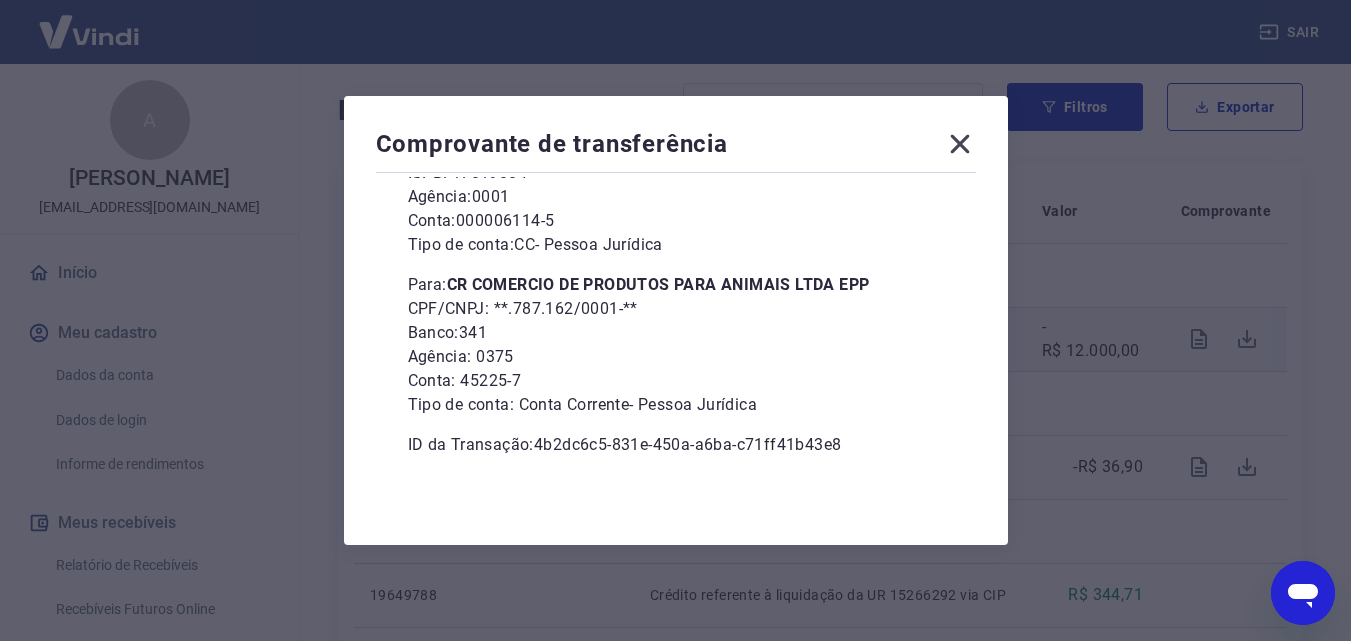scroll, scrollTop: 0, scrollLeft: 0, axis: both 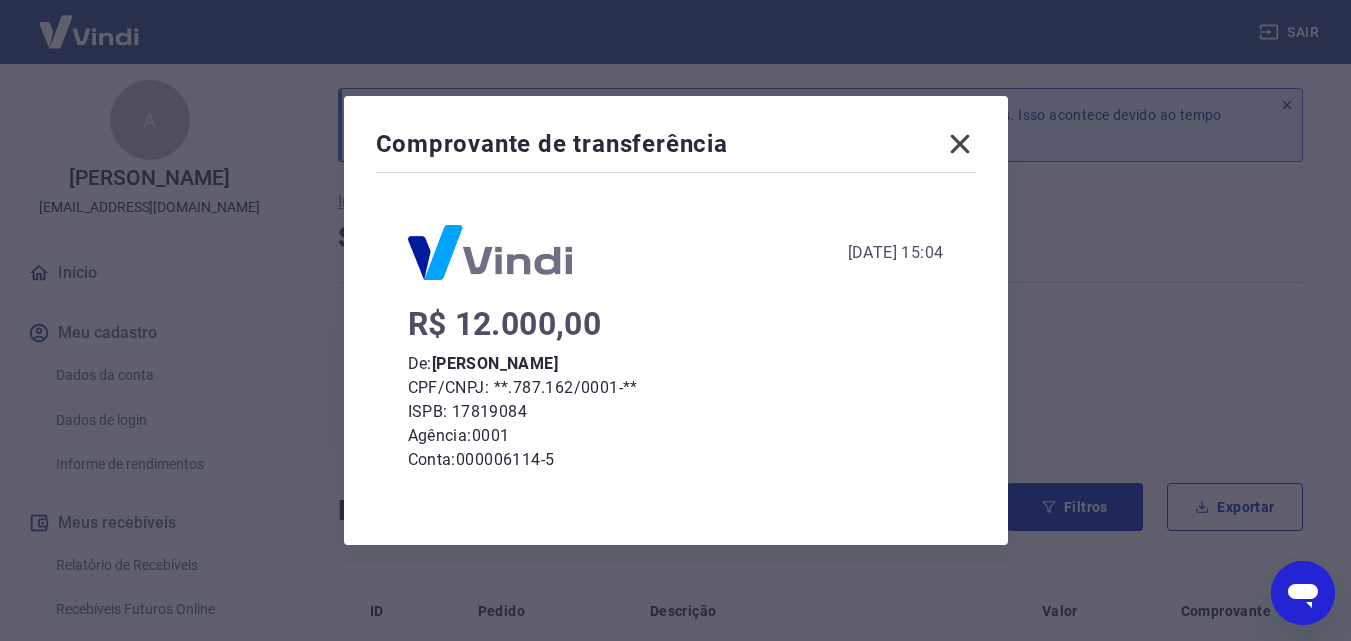 click 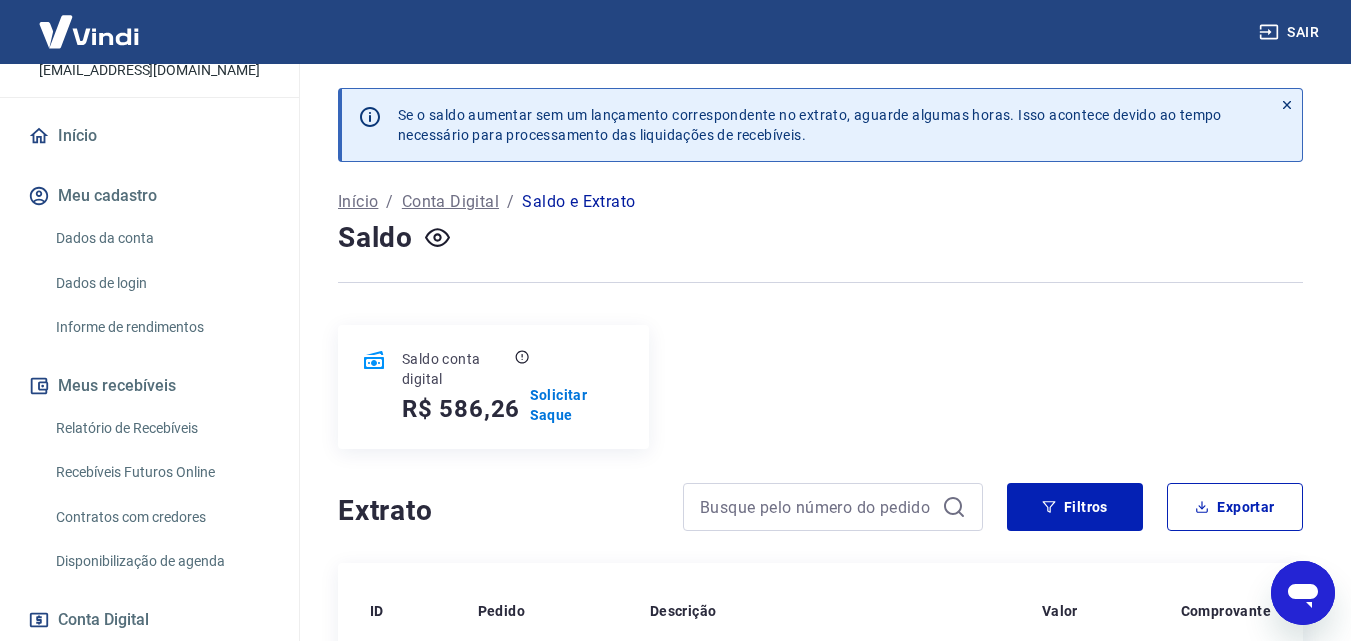 scroll, scrollTop: 200, scrollLeft: 0, axis: vertical 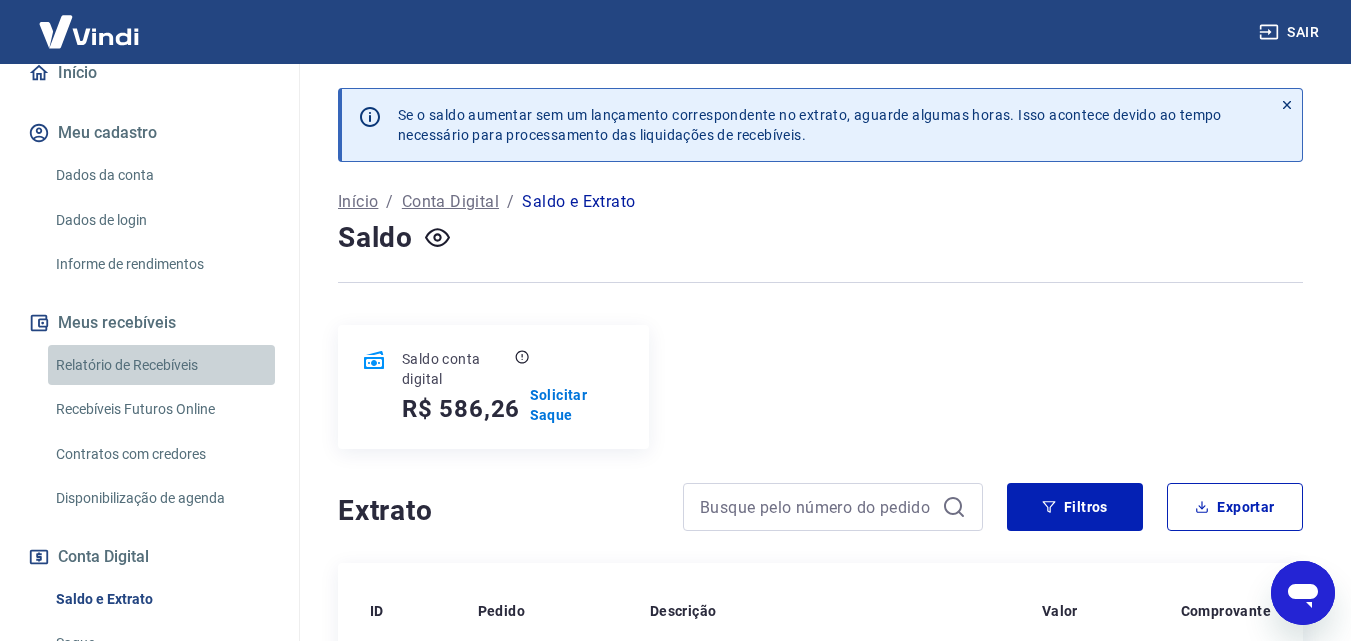 click on "Relatório de Recebíveis" at bounding box center [161, 365] 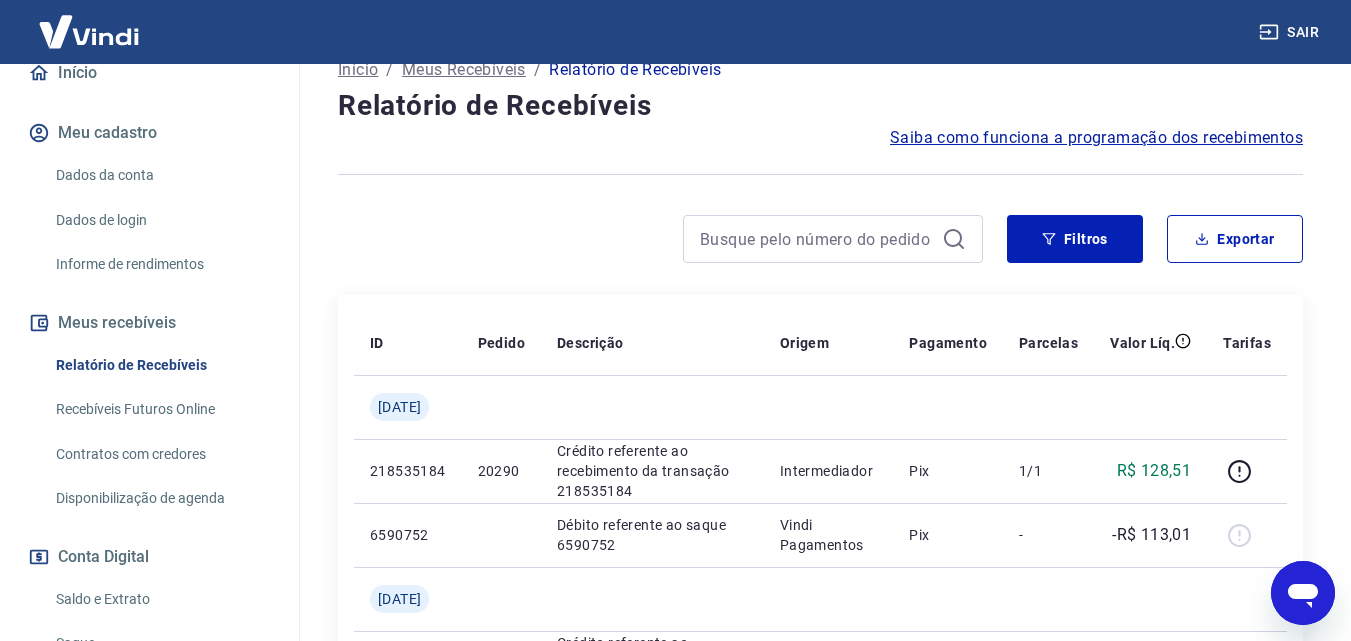 scroll, scrollTop: 200, scrollLeft: 0, axis: vertical 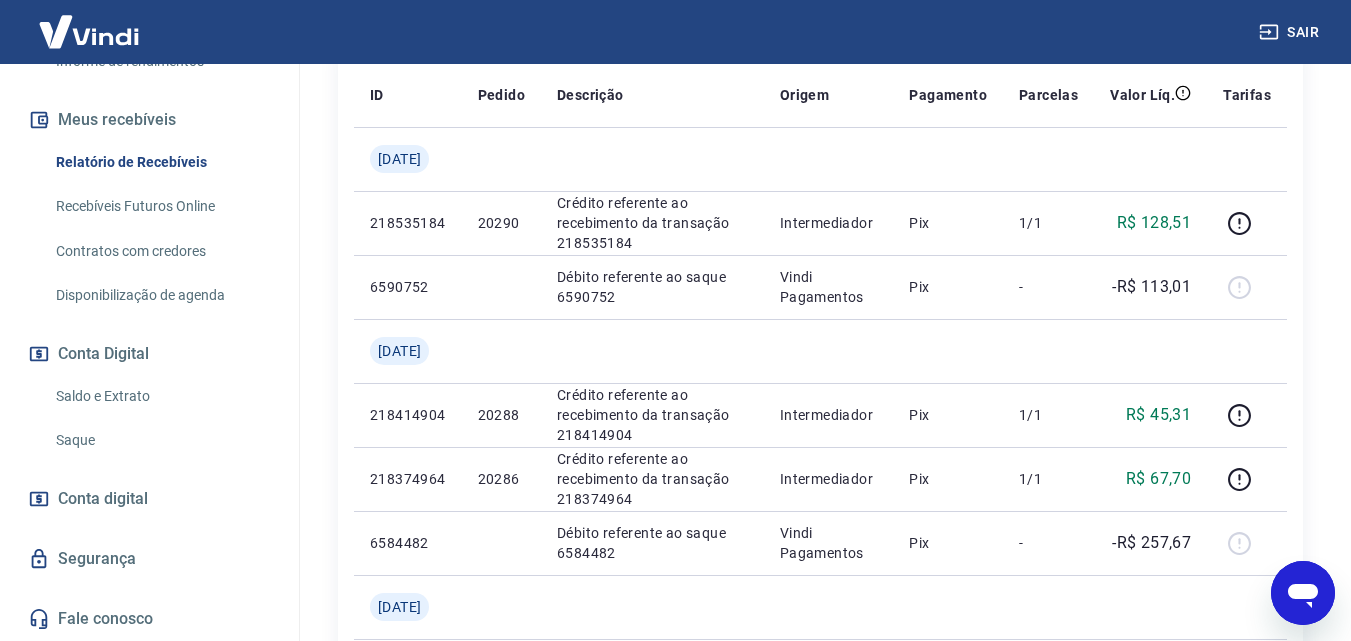 click on "Conta digital" at bounding box center (103, 499) 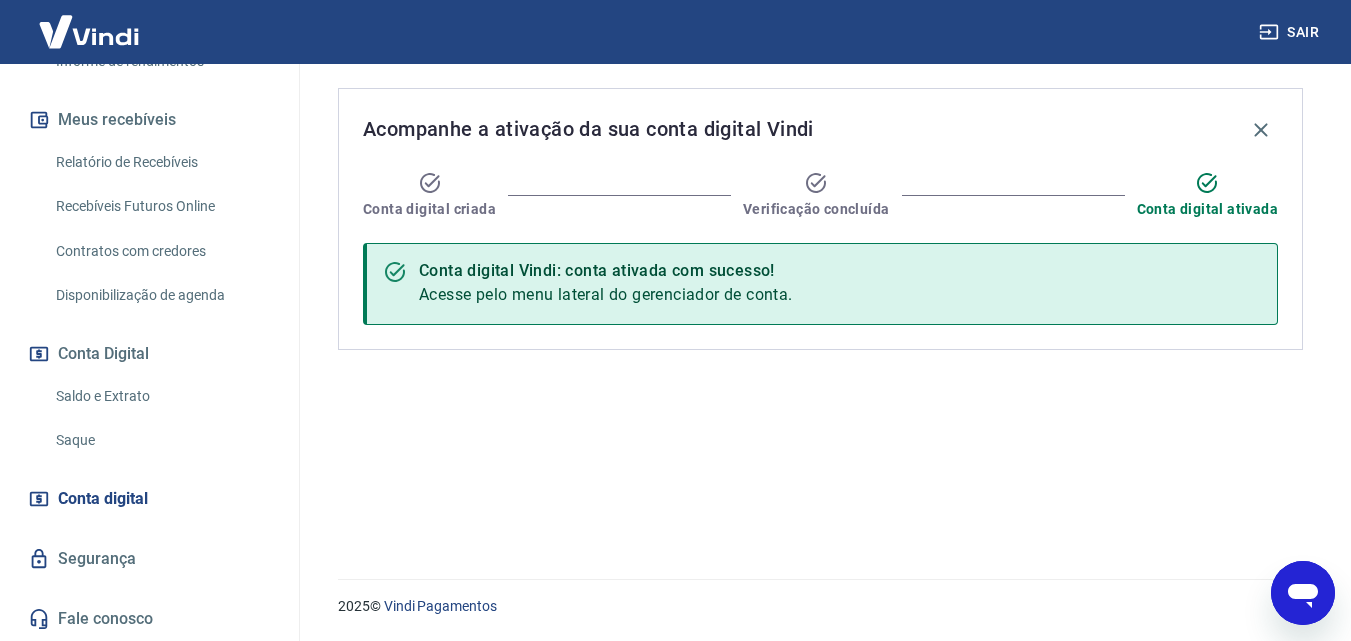 scroll, scrollTop: 0, scrollLeft: 0, axis: both 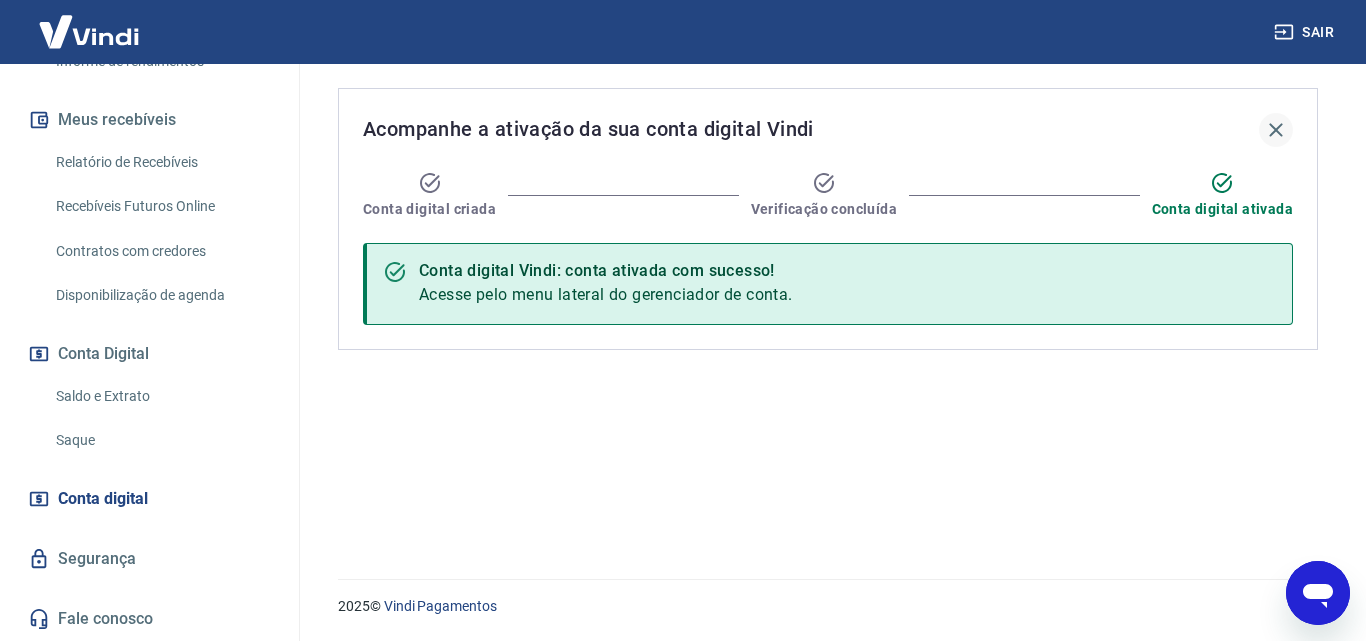 click 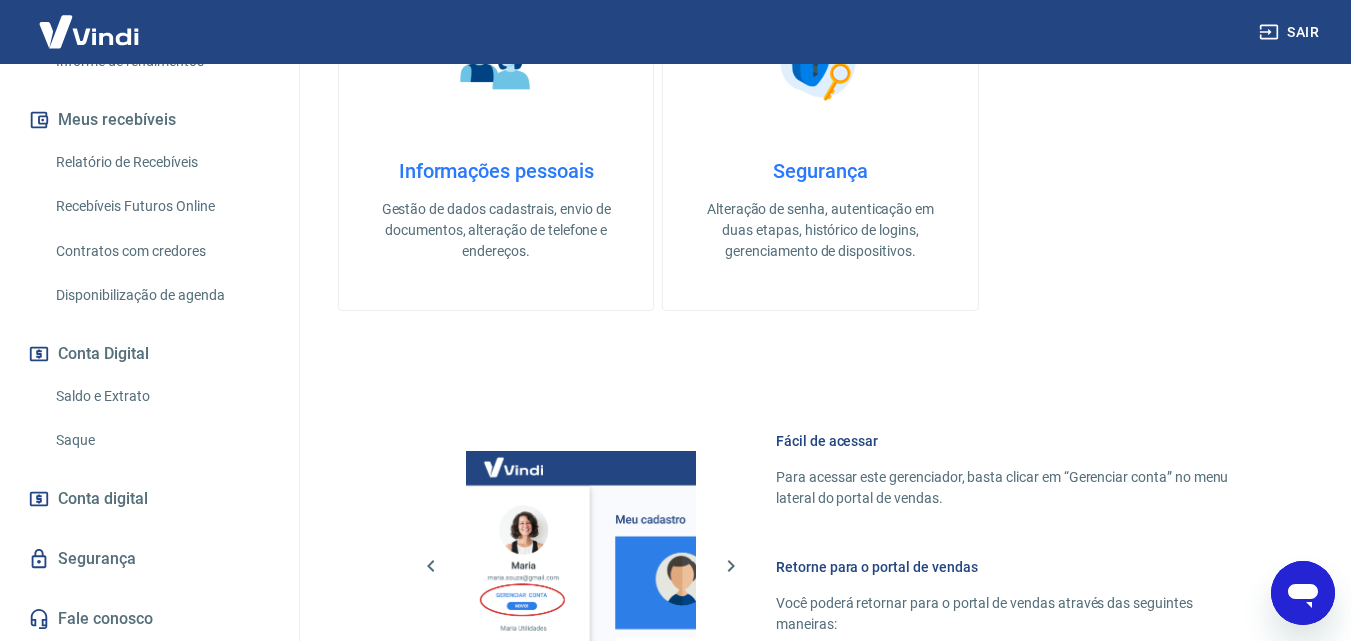 scroll, scrollTop: 600, scrollLeft: 0, axis: vertical 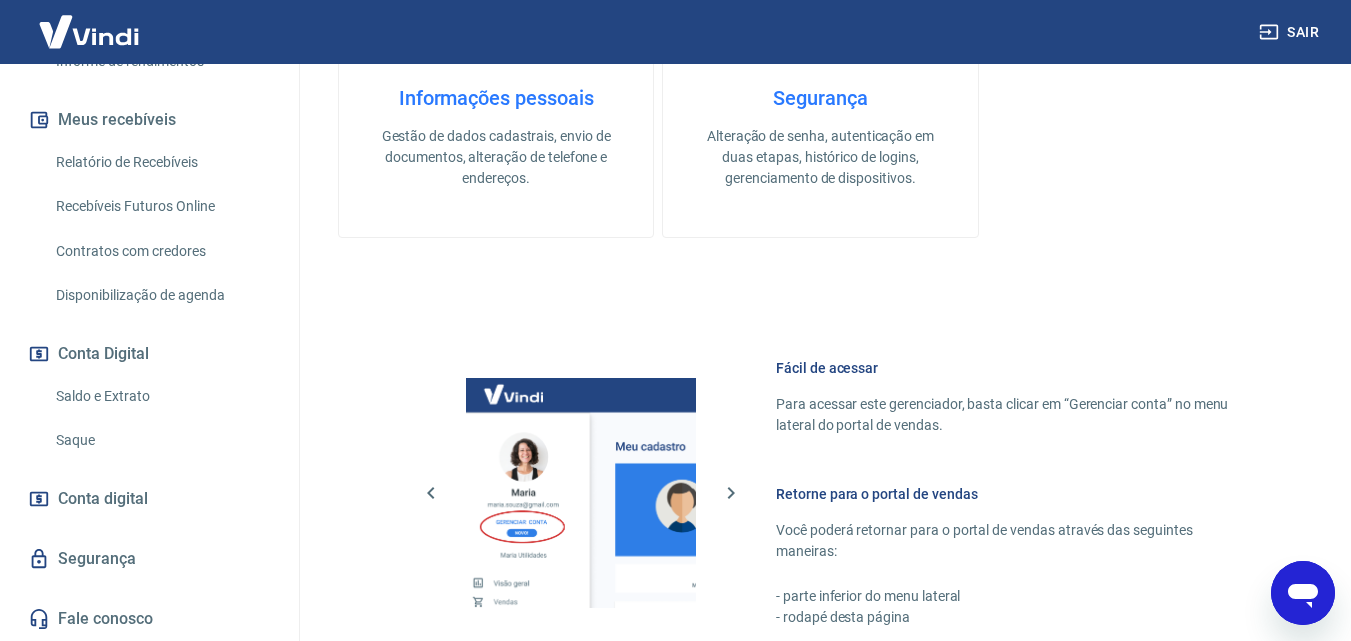 drag, startPoint x: 105, startPoint y: 392, endPoint x: 177, endPoint y: 438, distance: 85.44004 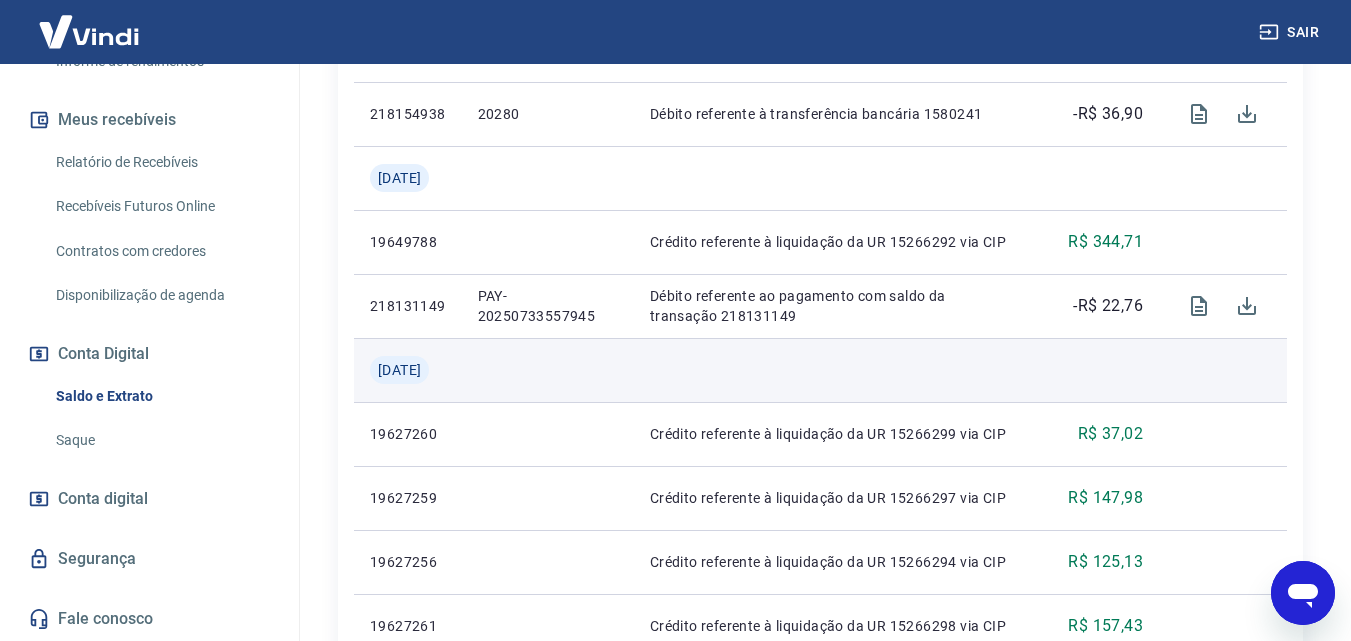 scroll, scrollTop: 800, scrollLeft: 0, axis: vertical 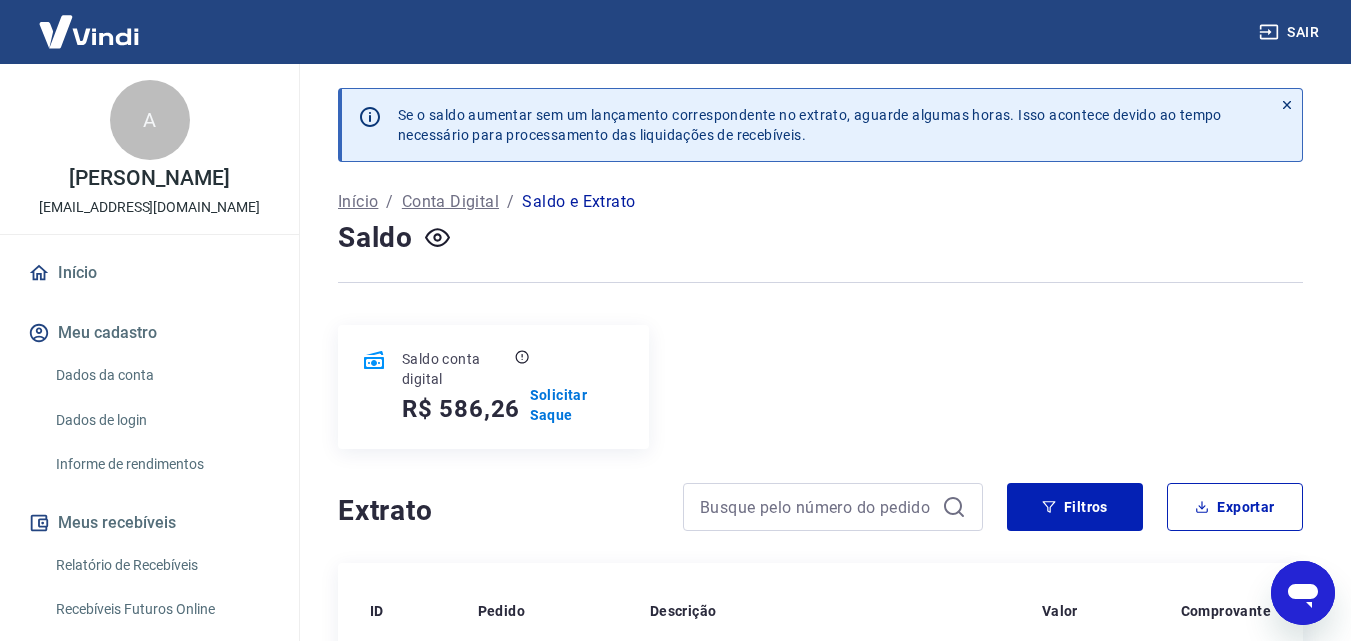click 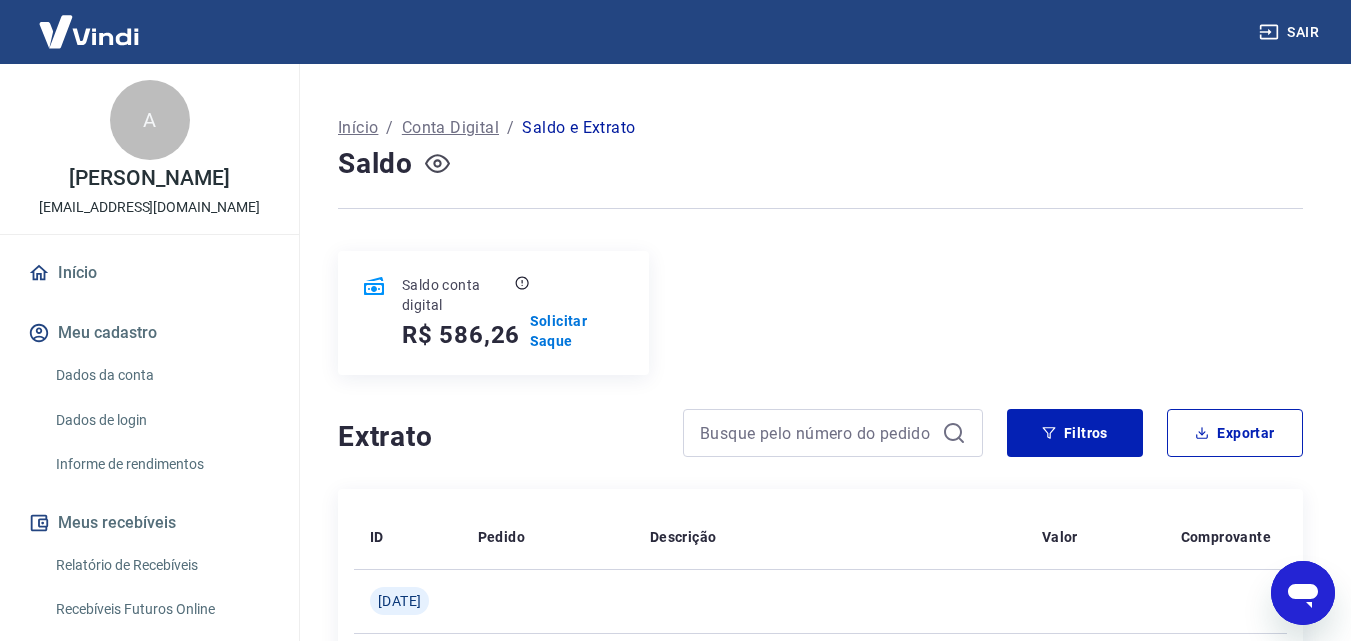 click 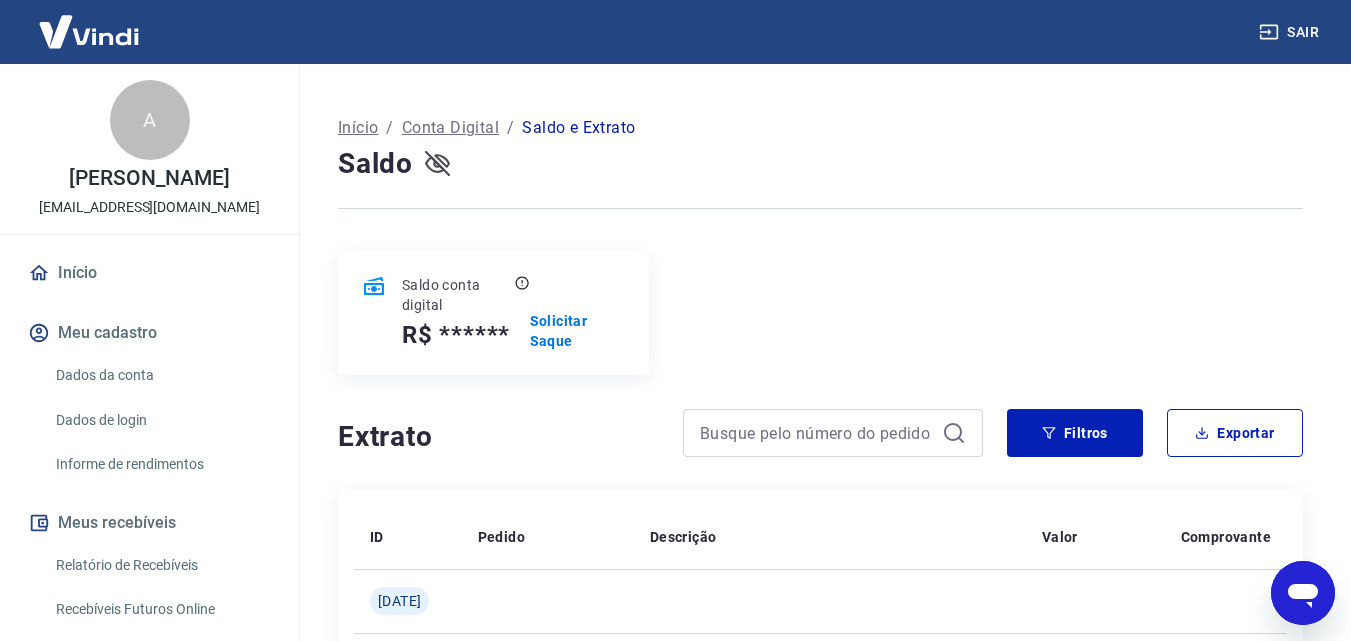 click 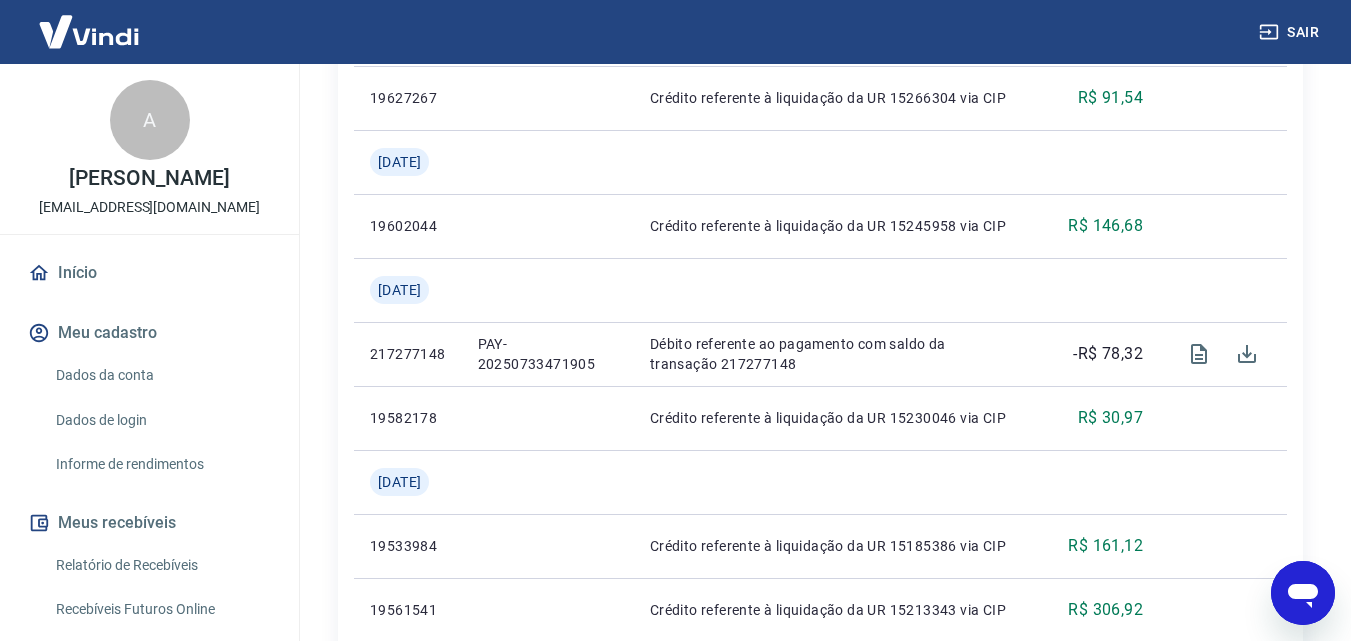 scroll, scrollTop: 1600, scrollLeft: 0, axis: vertical 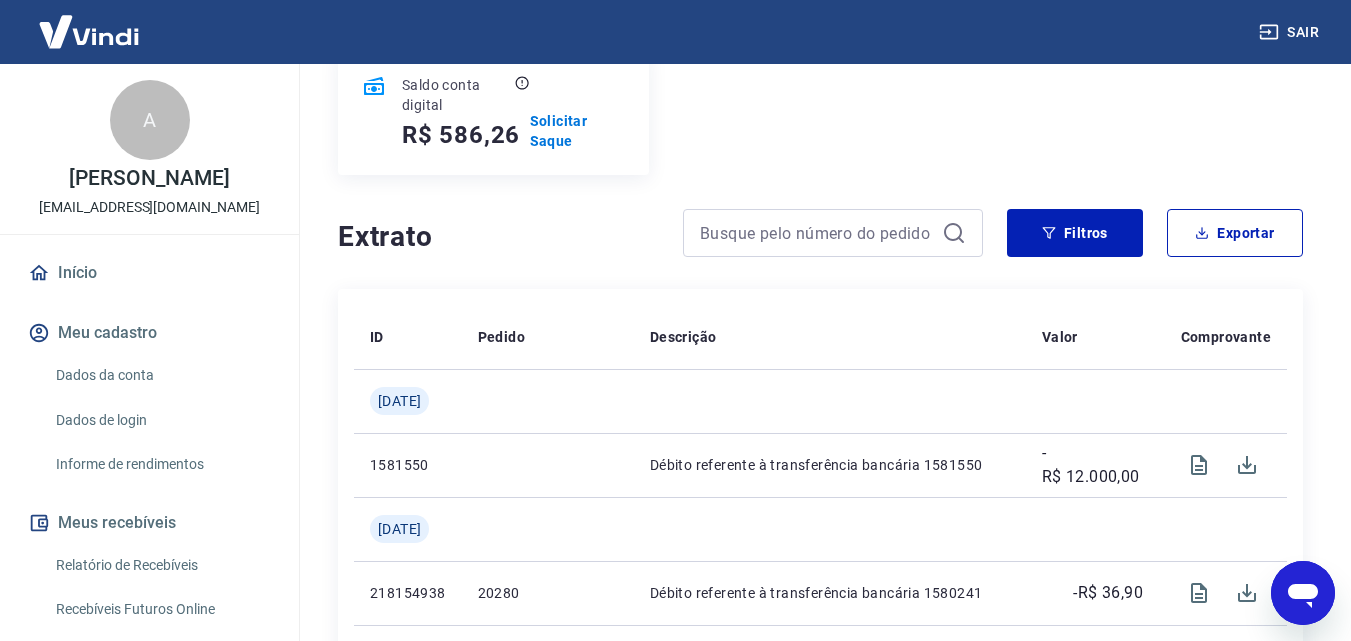 click on "Dados da conta" at bounding box center (161, 375) 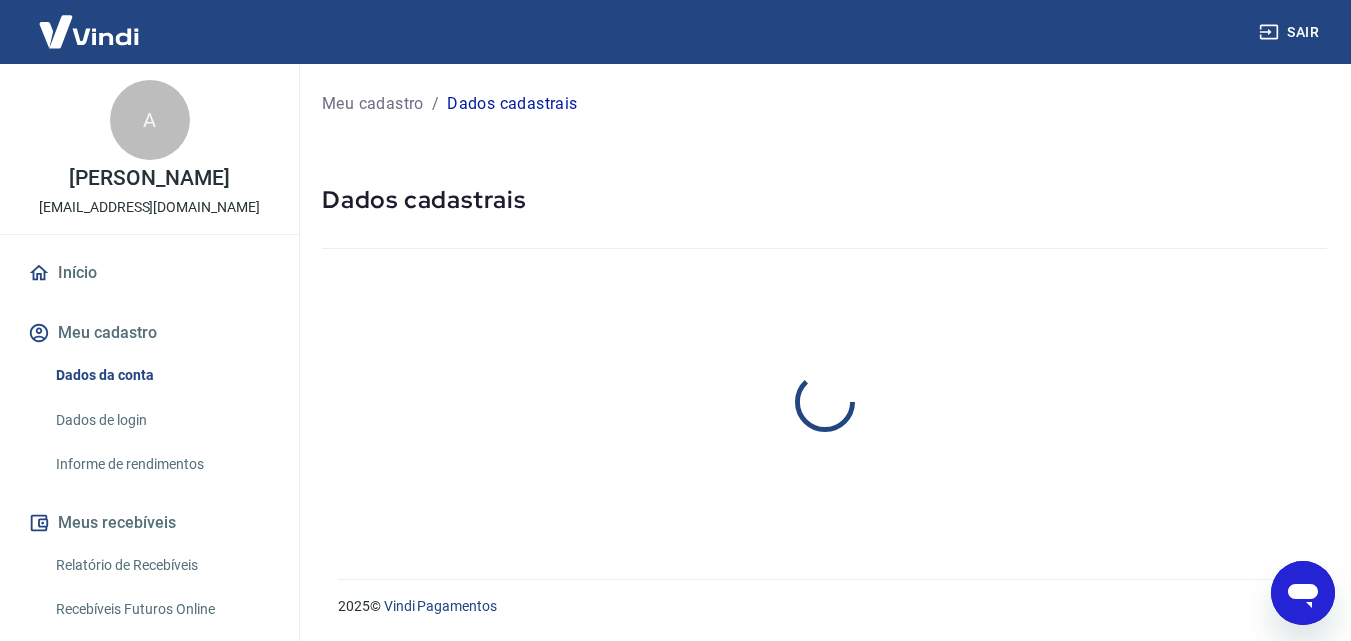 scroll, scrollTop: 0, scrollLeft: 0, axis: both 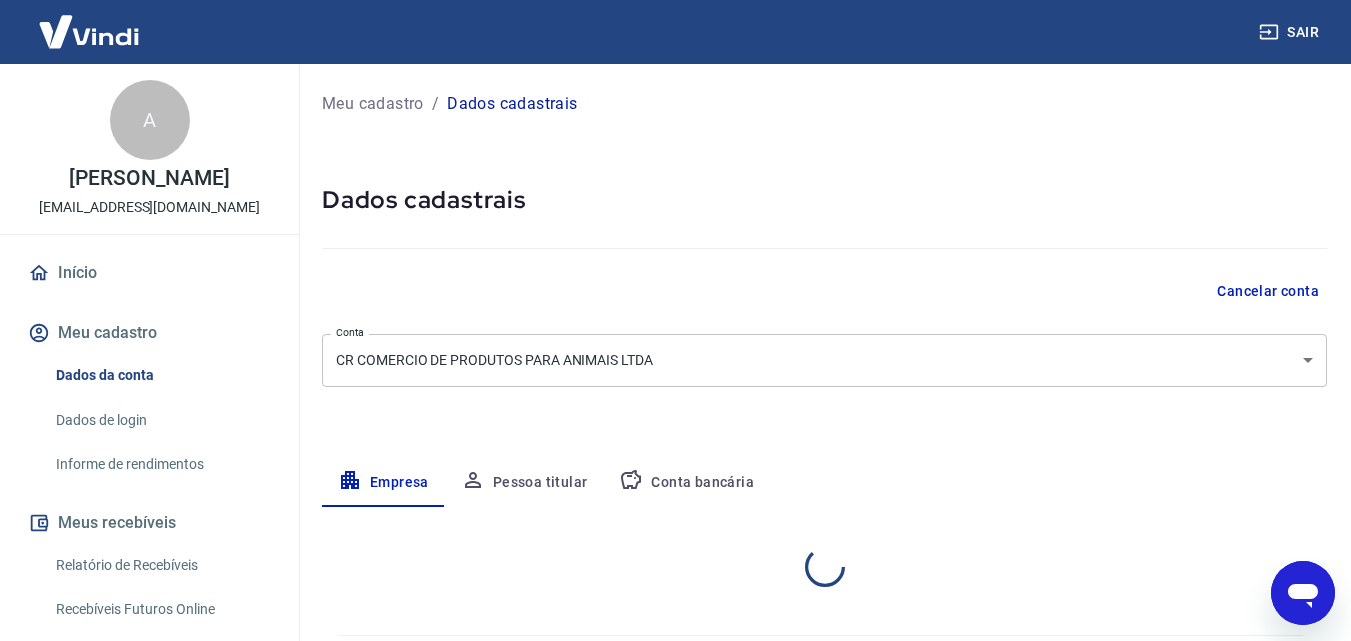 select on "SP" 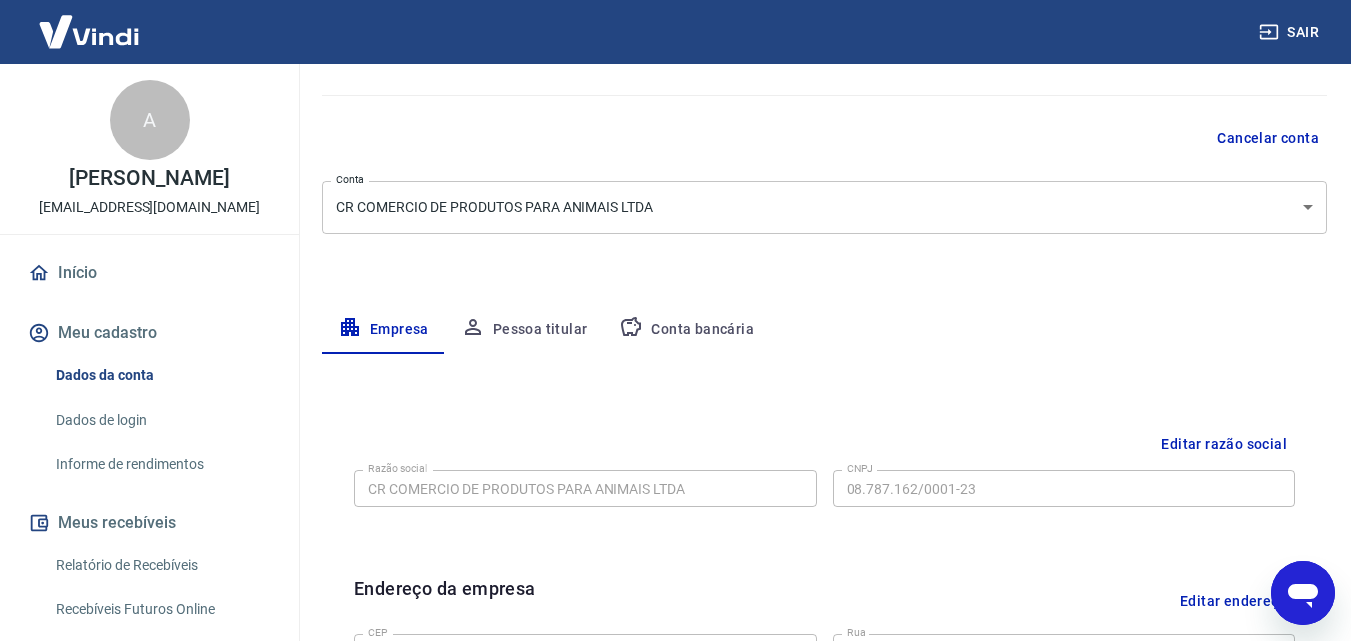 scroll, scrollTop: 200, scrollLeft: 0, axis: vertical 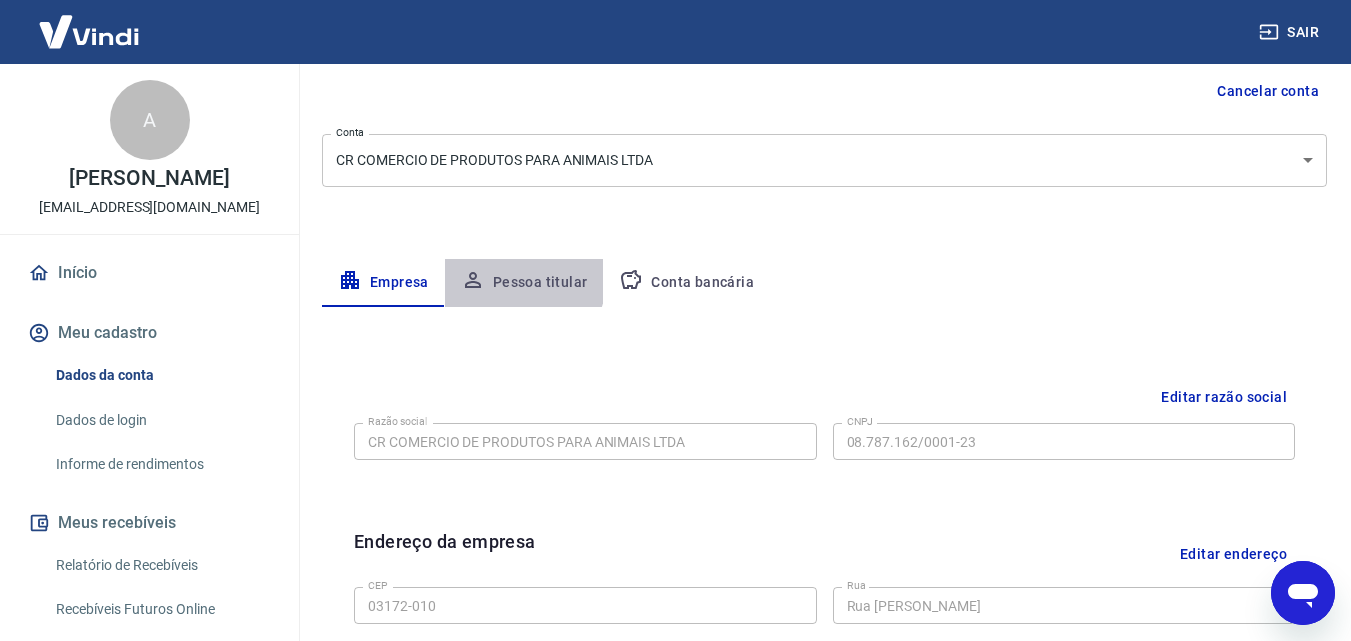 click on "Pessoa titular" at bounding box center (524, 283) 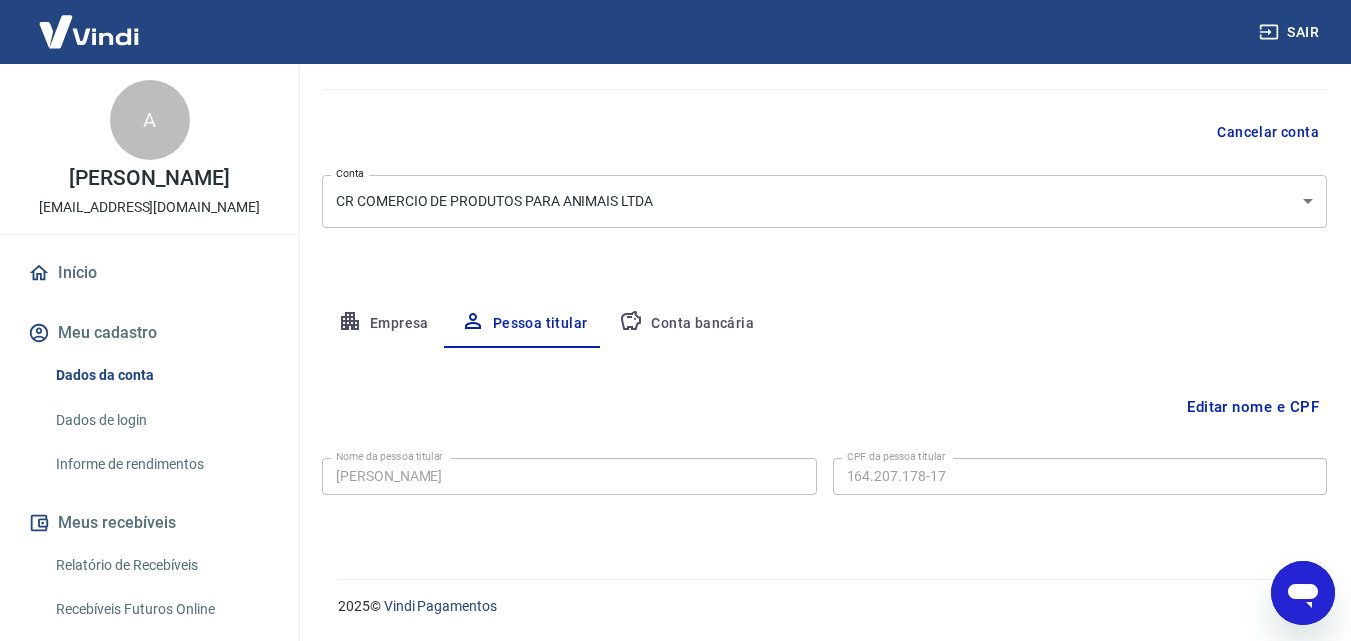 scroll, scrollTop: 159, scrollLeft: 0, axis: vertical 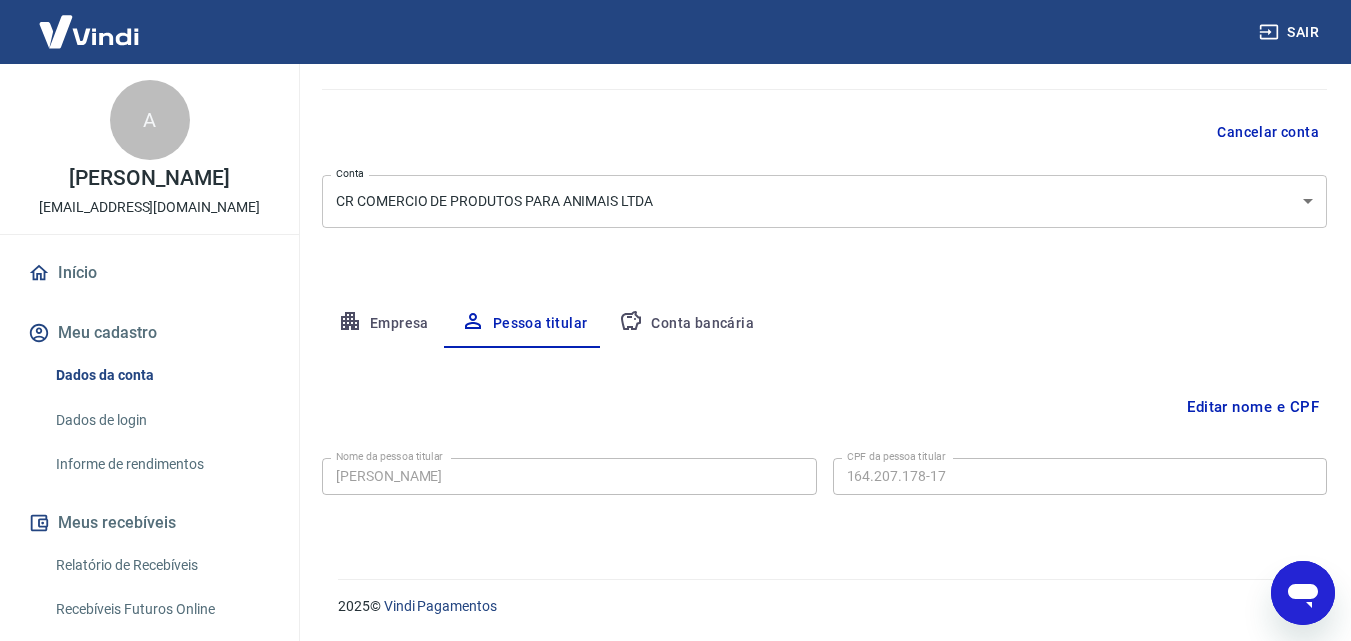 click on "Conta bancária" at bounding box center (686, 324) 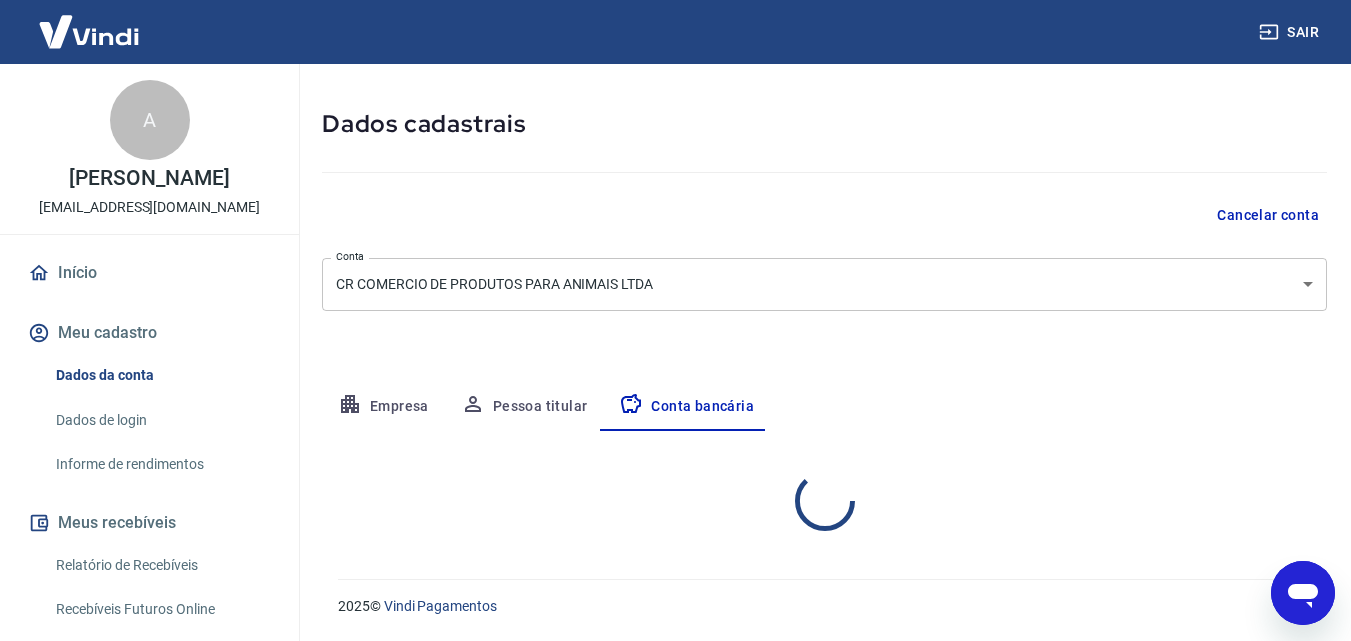 scroll, scrollTop: 159, scrollLeft: 0, axis: vertical 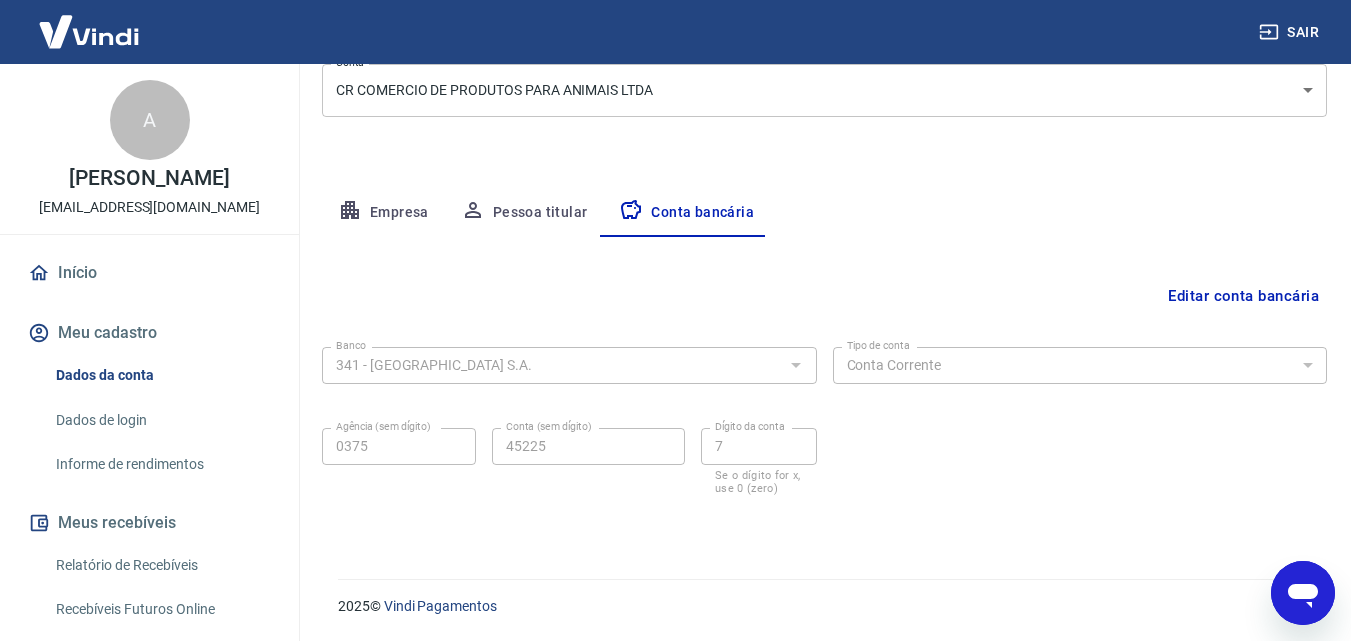 click on "Dados da conta" at bounding box center [161, 375] 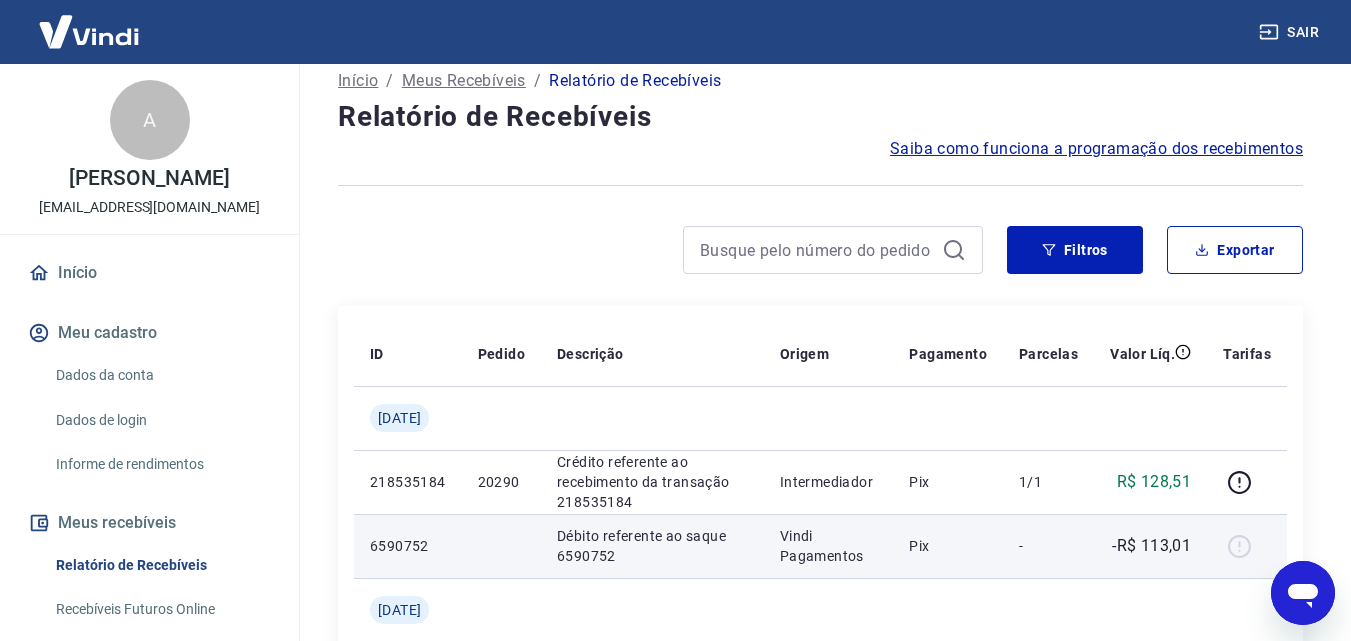 scroll, scrollTop: 0, scrollLeft: 0, axis: both 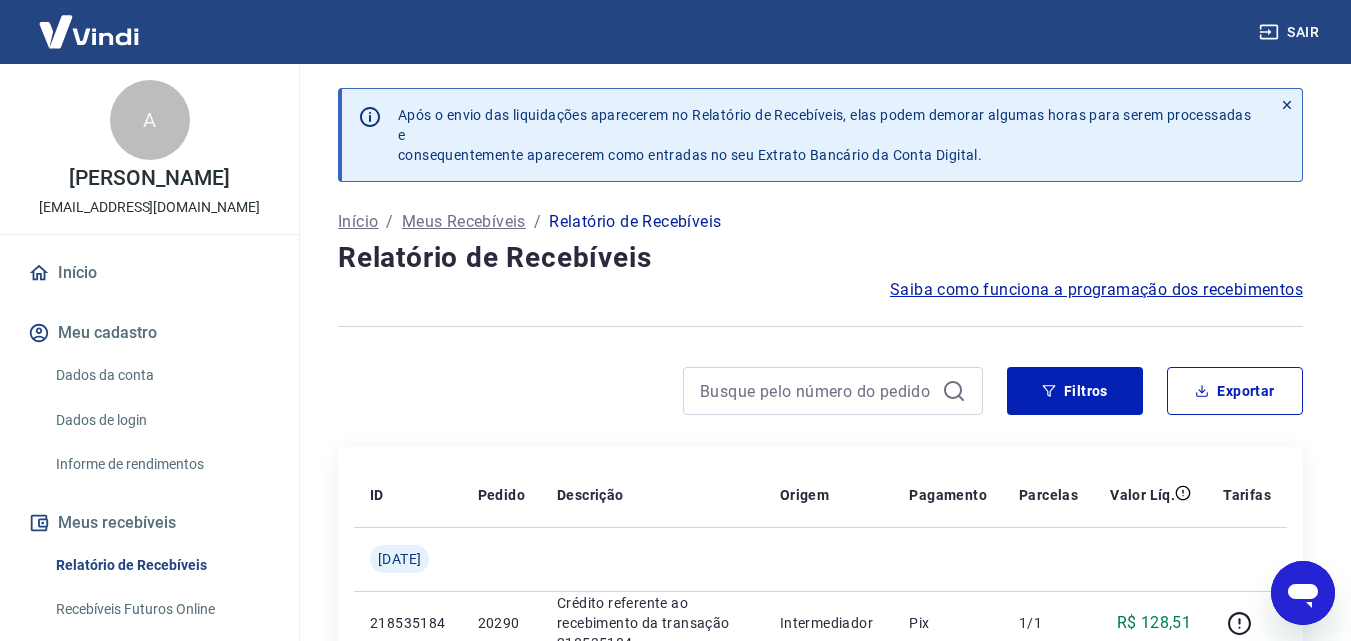 click at bounding box center [89, 31] 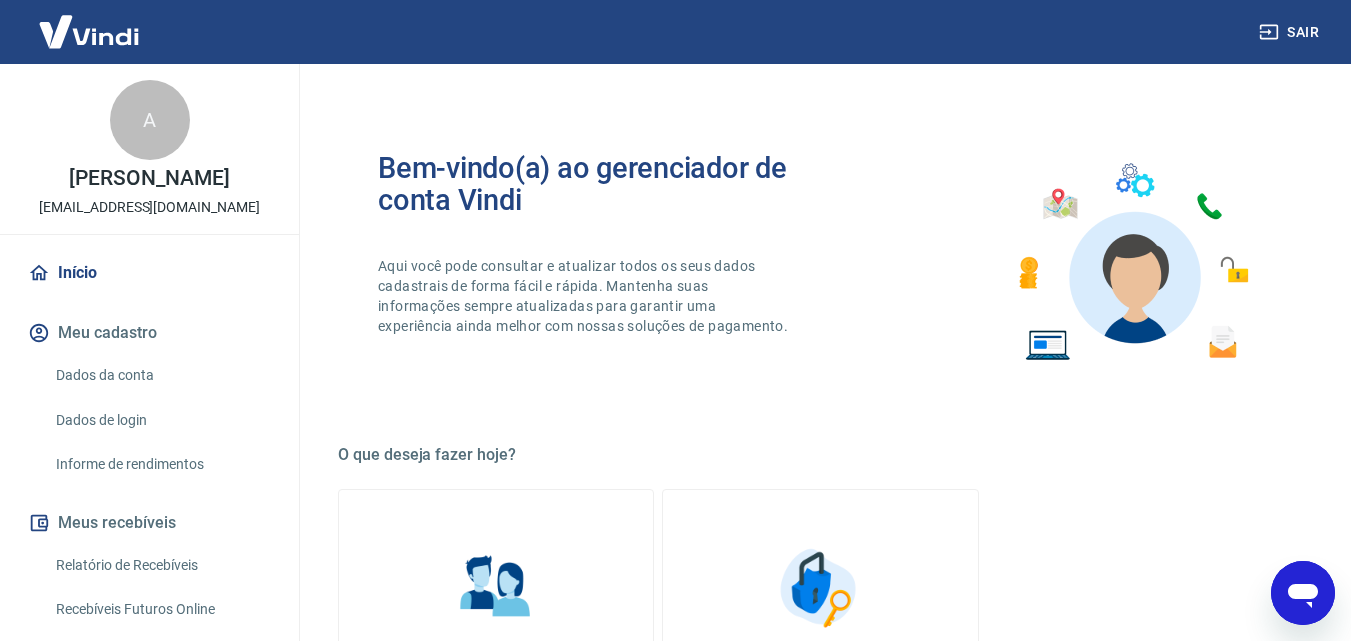 click on "Relatório de Recebíveis" at bounding box center [161, 565] 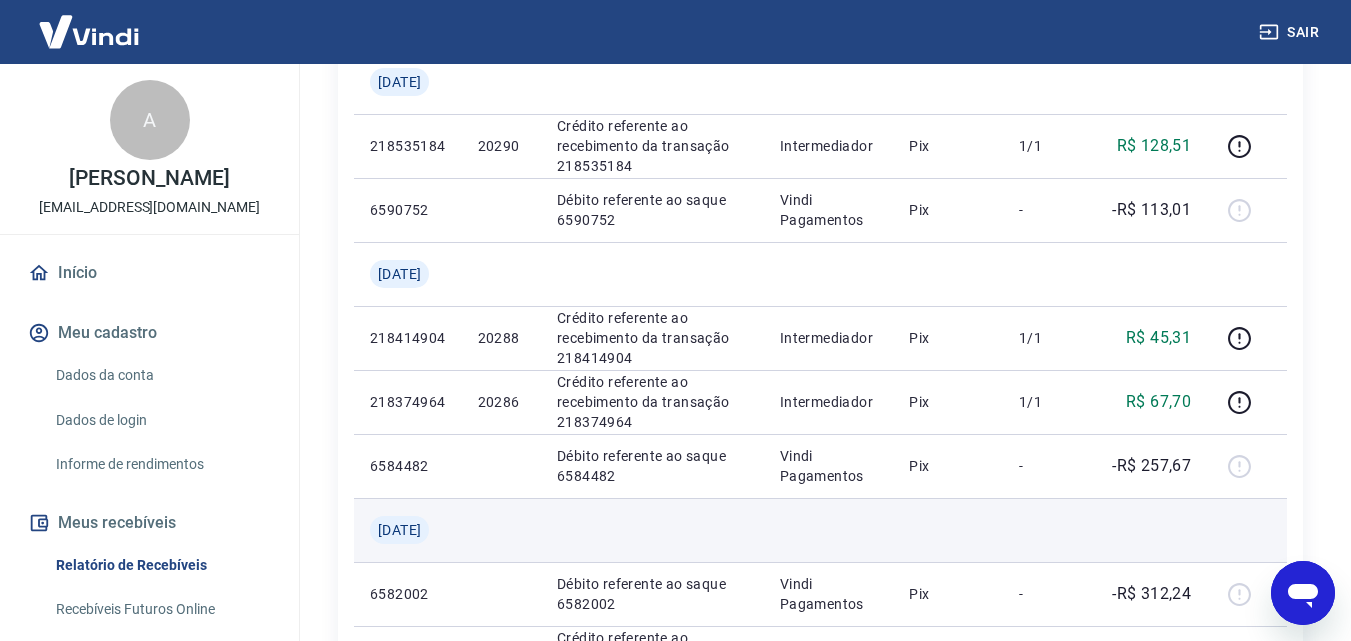 scroll, scrollTop: 62, scrollLeft: 0, axis: vertical 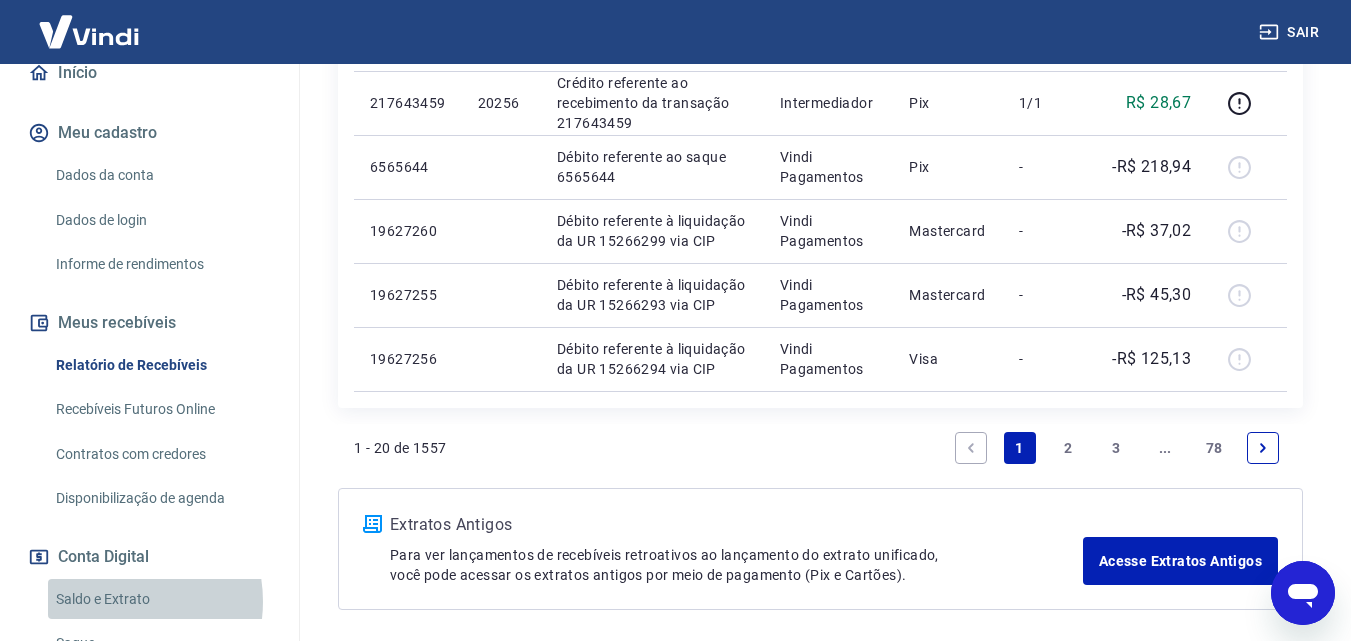 click on "Saldo e Extrato" at bounding box center (161, 599) 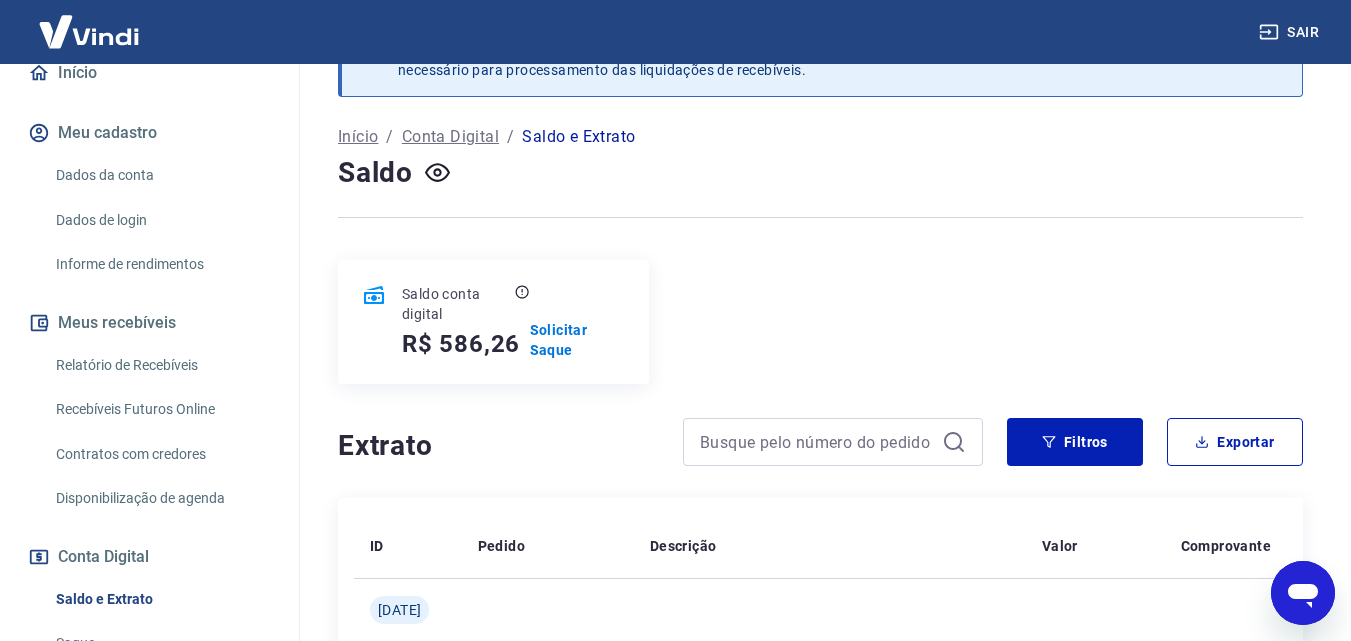 scroll, scrollTop: 0, scrollLeft: 0, axis: both 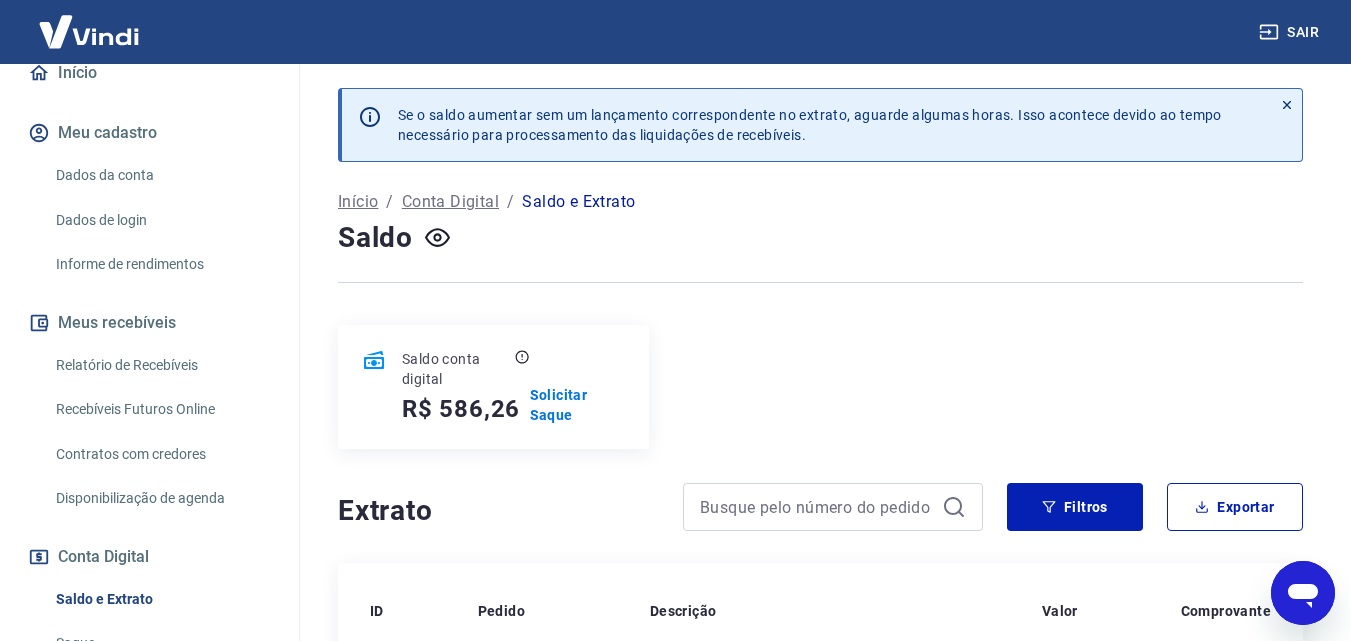 click on "Recebíveis Futuros Online" at bounding box center (161, 409) 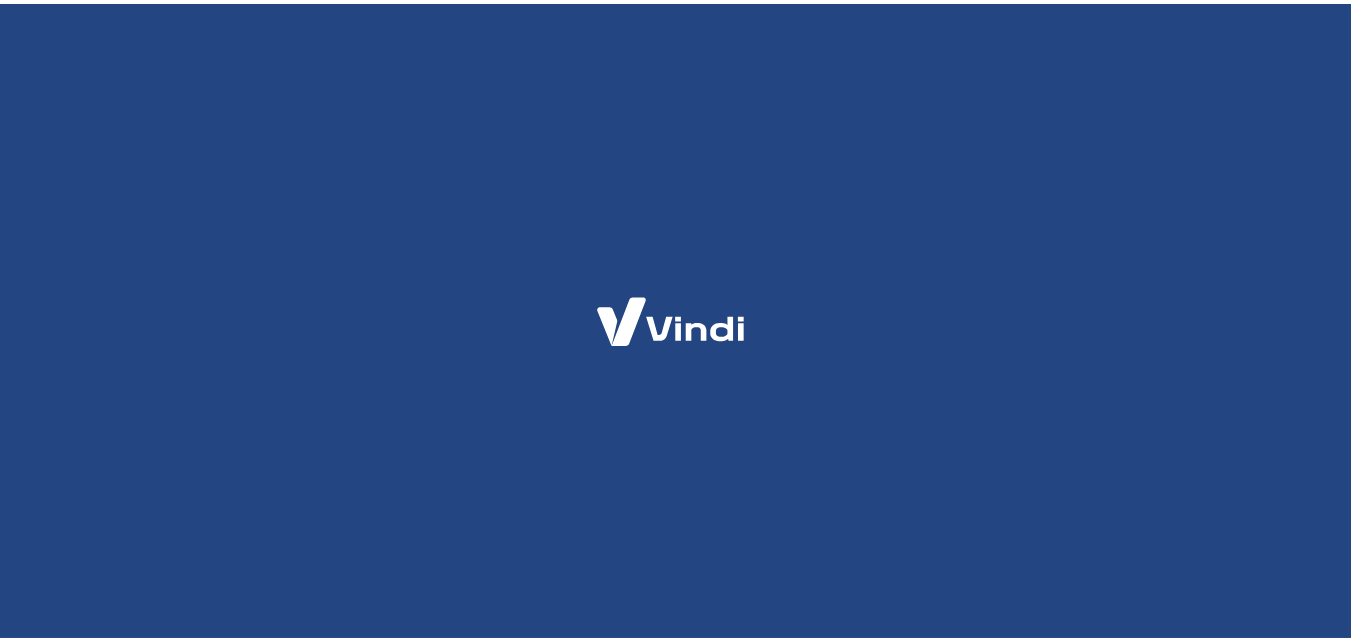 scroll, scrollTop: 0, scrollLeft: 0, axis: both 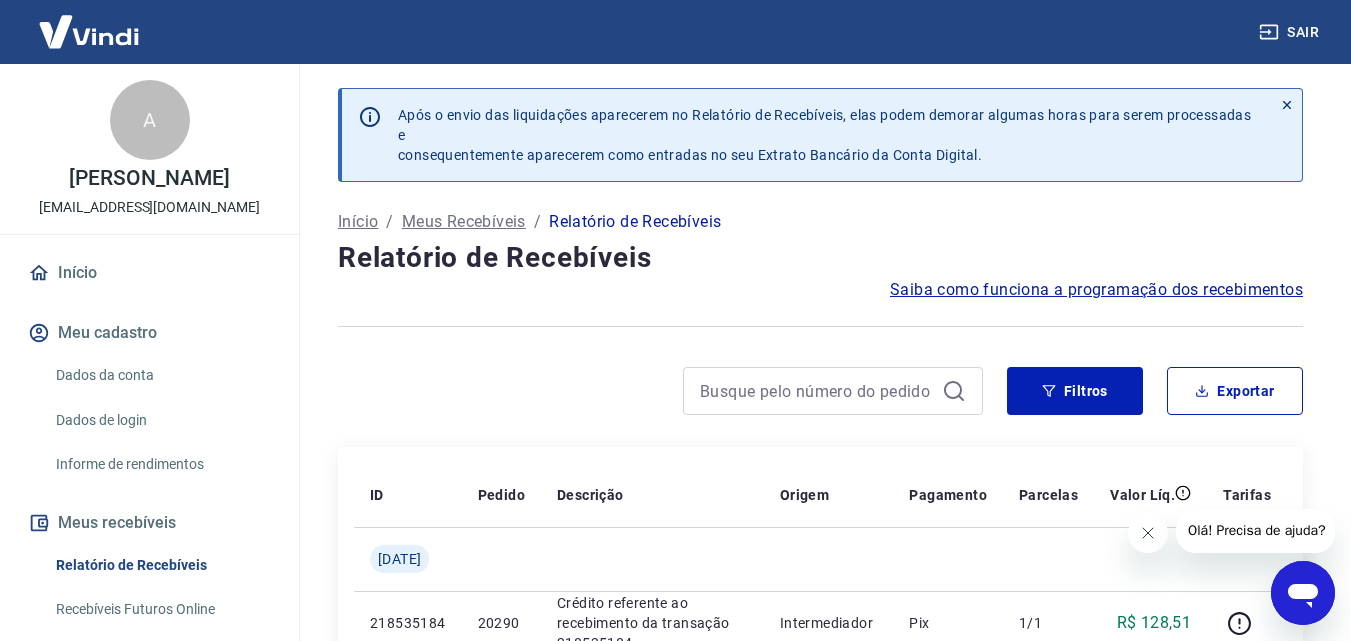 drag, startPoint x: 1151, startPoint y: 534, endPoint x: 1152, endPoint y: 519, distance: 15.033297 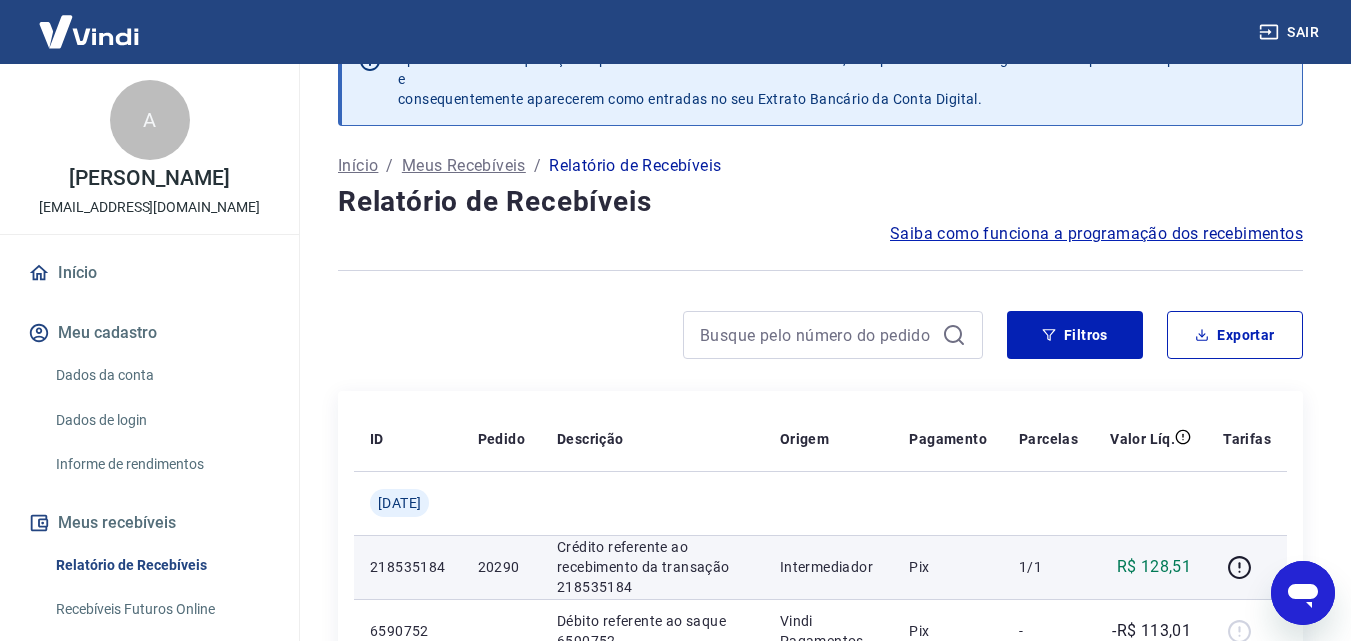 scroll, scrollTop: 0, scrollLeft: 0, axis: both 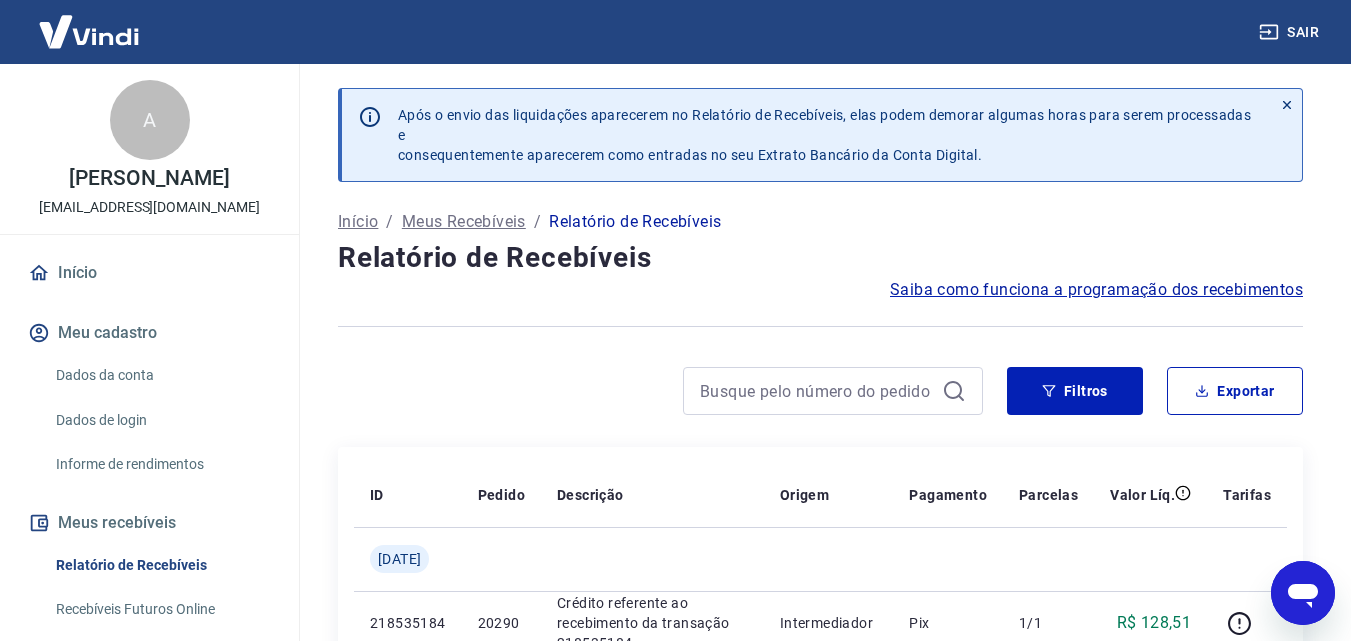 drag, startPoint x: 1287, startPoint y: 105, endPoint x: 1291, endPoint y: 94, distance: 11.7046995 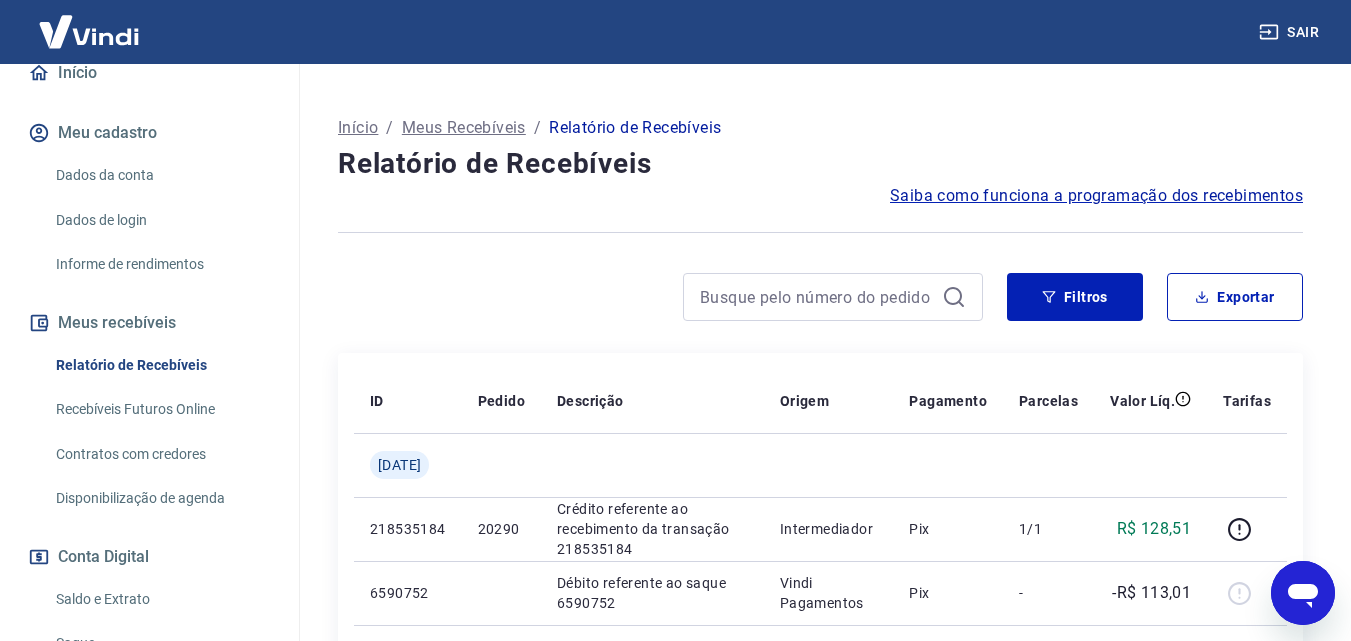scroll, scrollTop: 0, scrollLeft: 0, axis: both 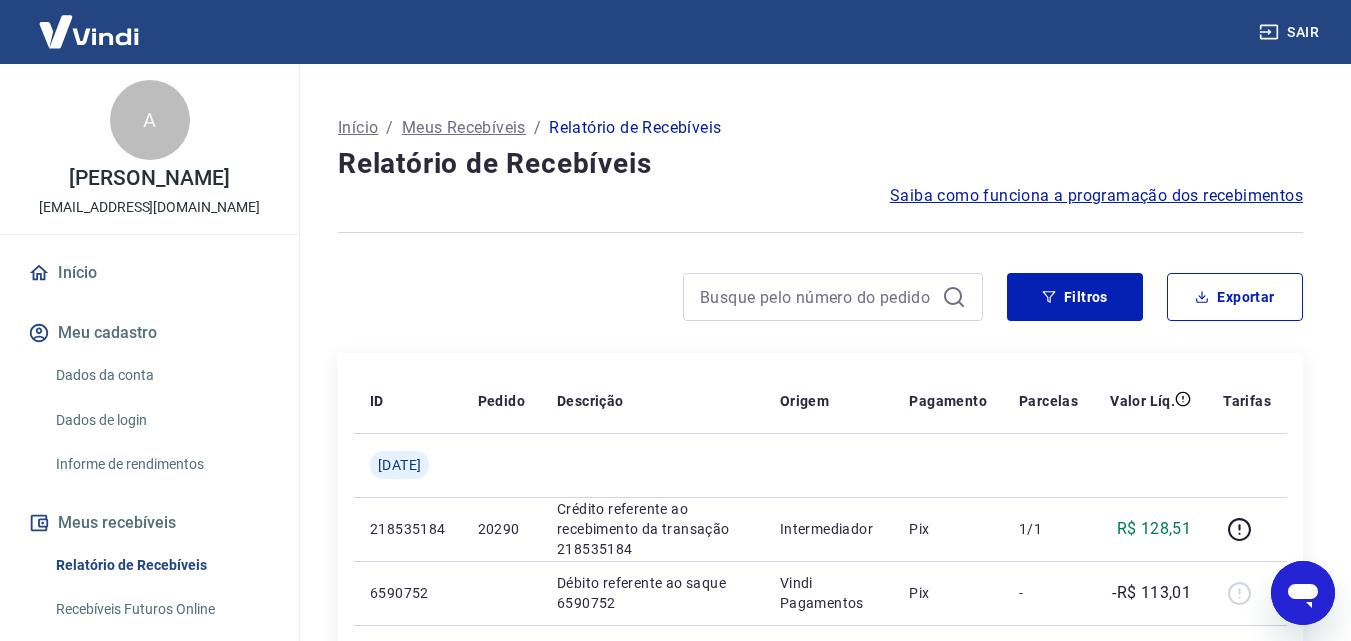 drag, startPoint x: 122, startPoint y: 368, endPoint x: 152, endPoint y: 356, distance: 32.31099 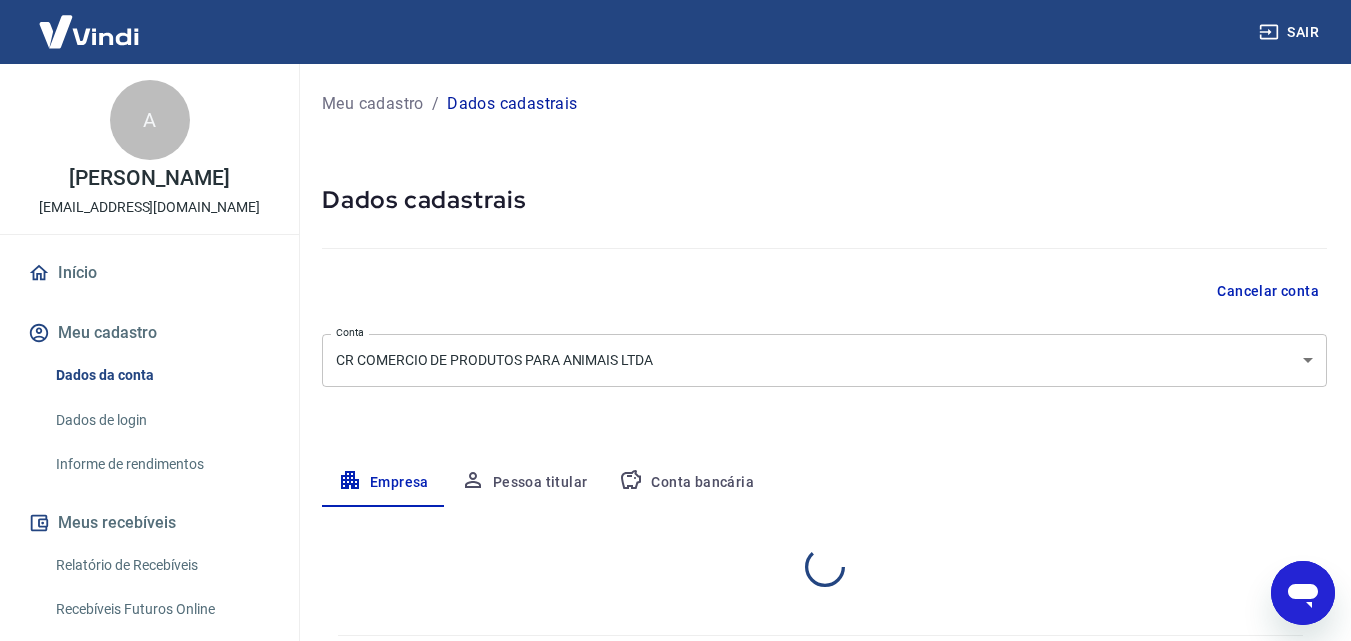 select on "SP" 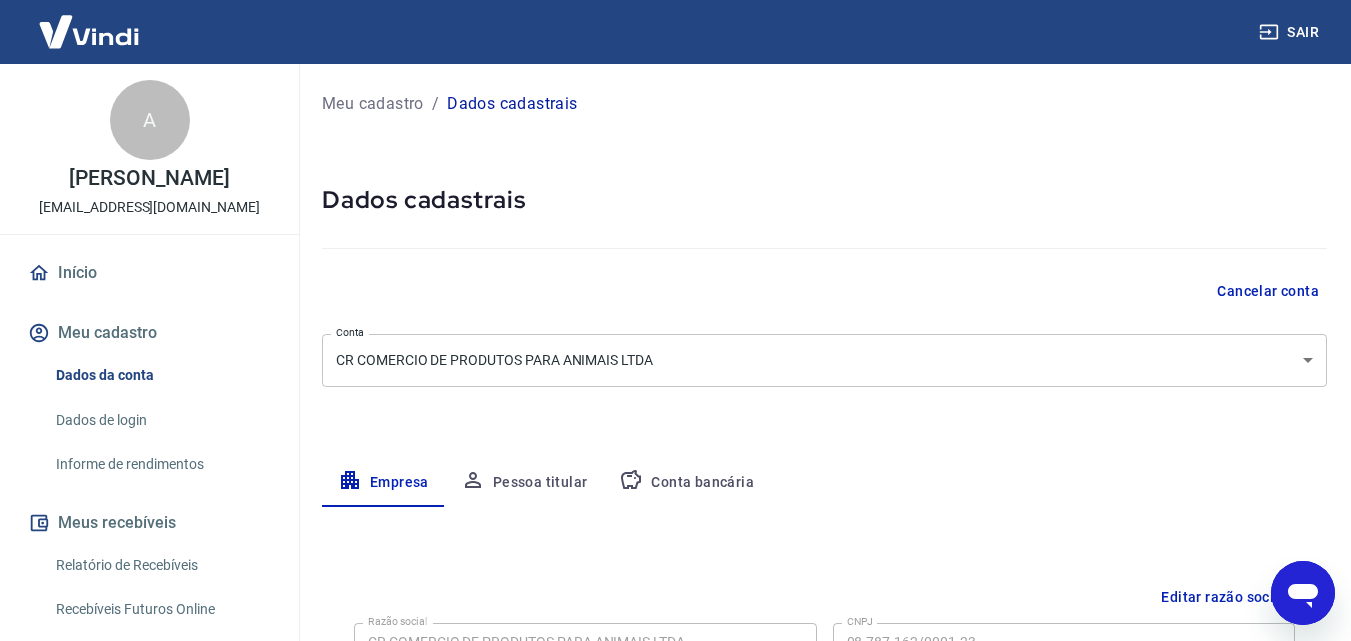 scroll, scrollTop: 200, scrollLeft: 0, axis: vertical 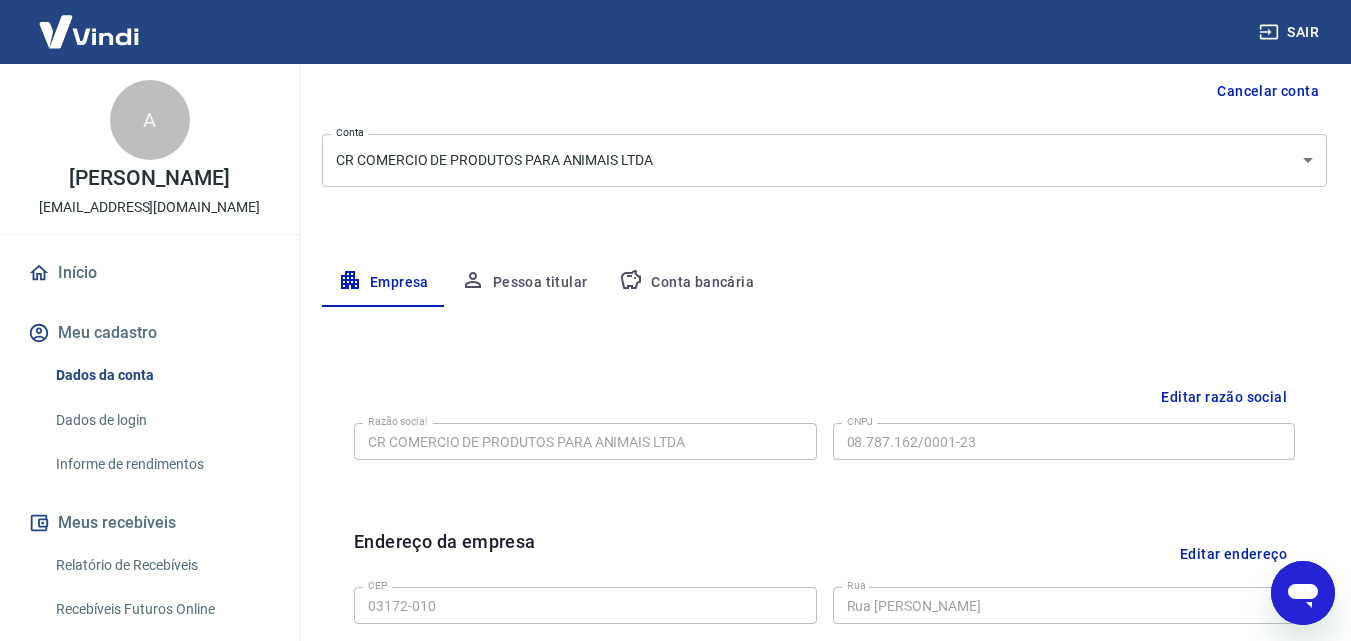 click on "Pessoa titular" at bounding box center [524, 283] 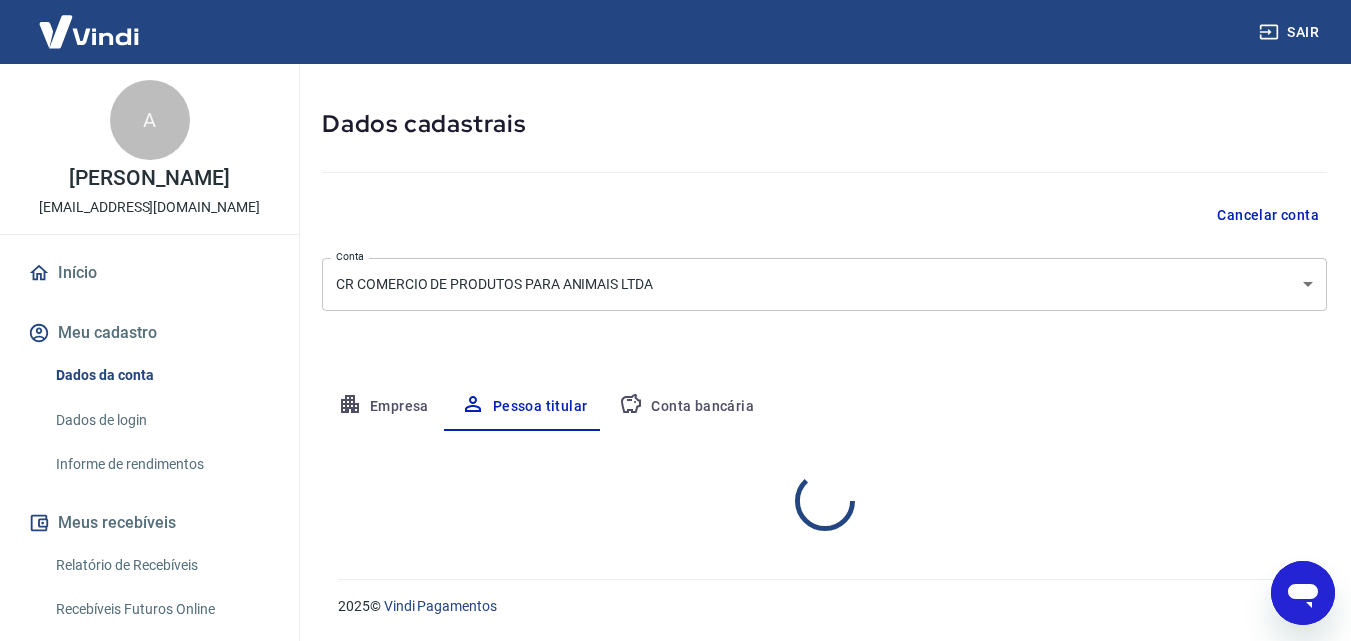 scroll, scrollTop: 159, scrollLeft: 0, axis: vertical 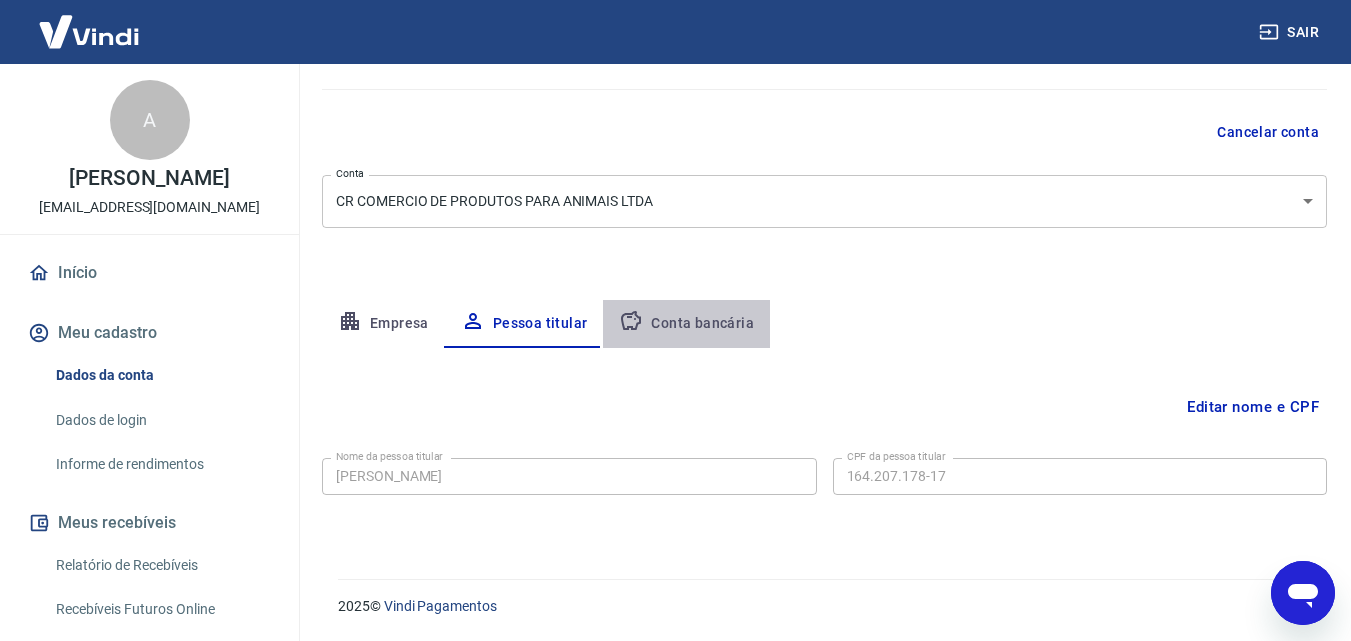 click on "Conta bancária" at bounding box center [686, 324] 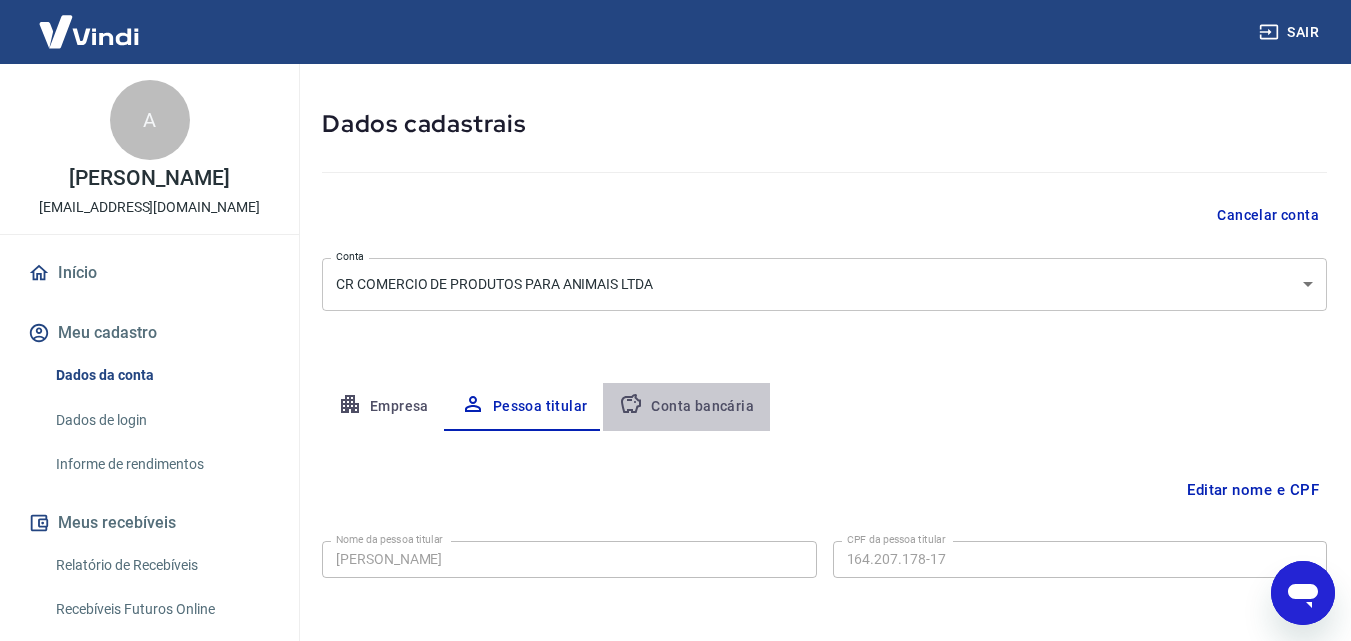 select on "1" 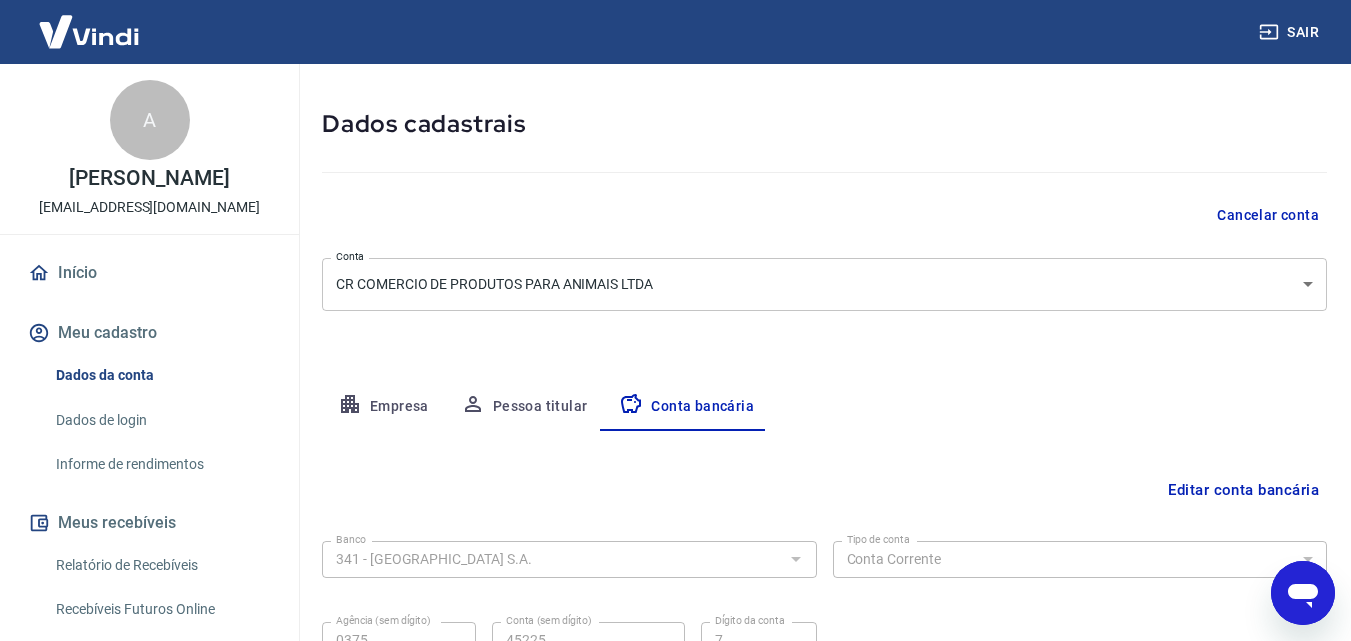scroll, scrollTop: 159, scrollLeft: 0, axis: vertical 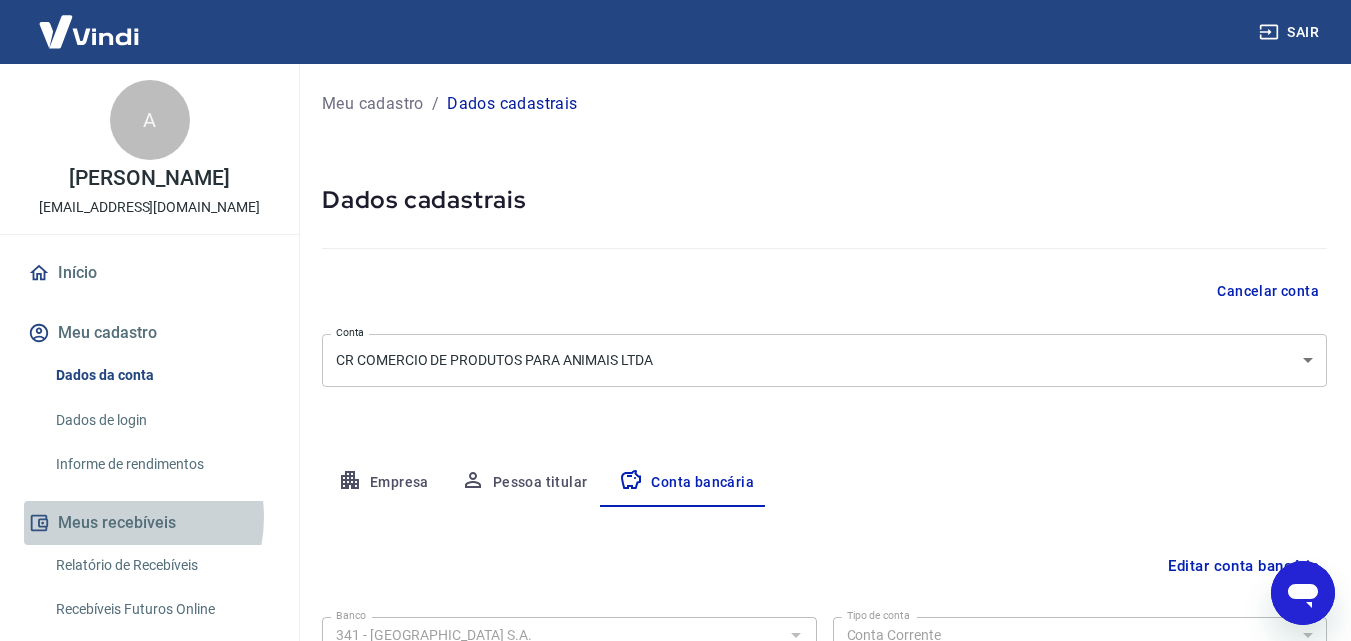click on "Meus recebíveis" at bounding box center [149, 523] 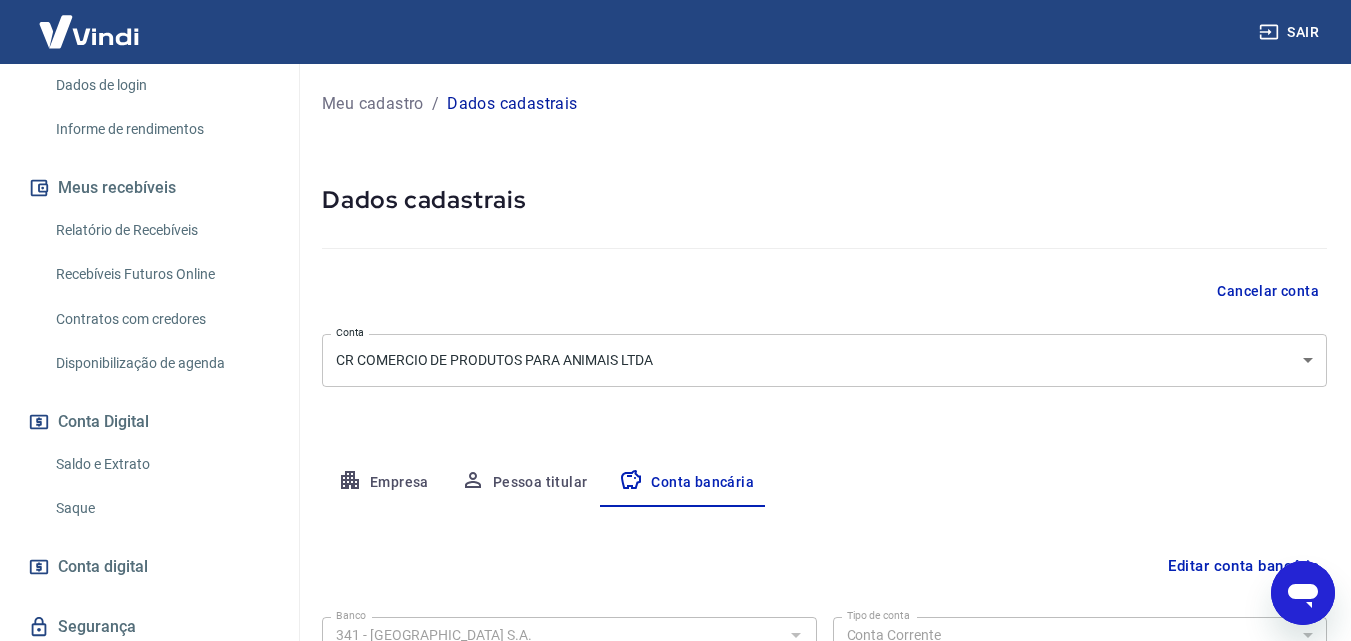 scroll, scrollTop: 400, scrollLeft: 0, axis: vertical 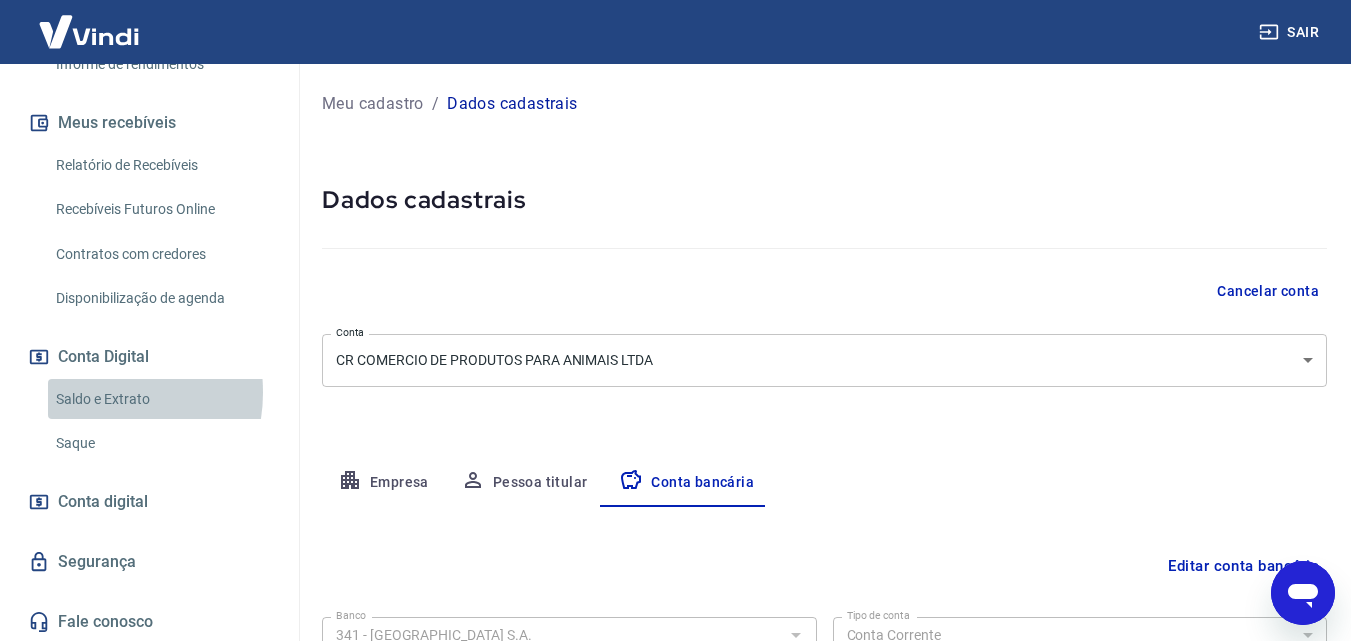 click on "Saldo e Extrato" at bounding box center (161, 399) 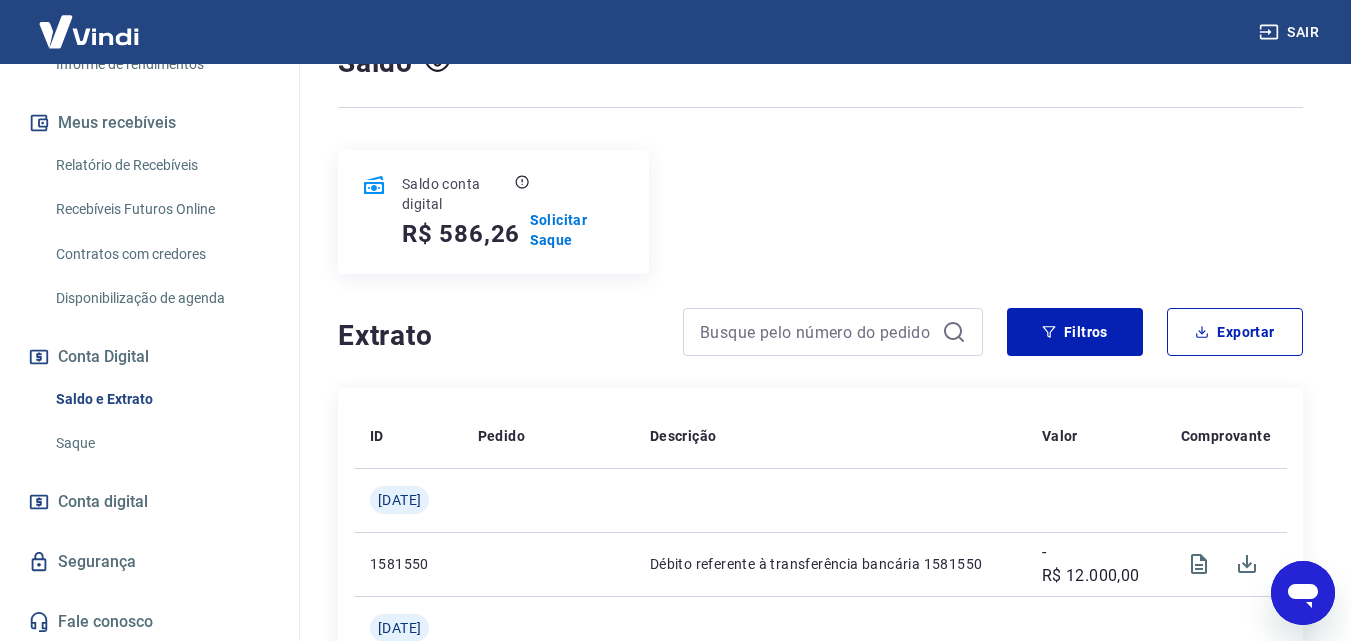 scroll, scrollTop: 200, scrollLeft: 0, axis: vertical 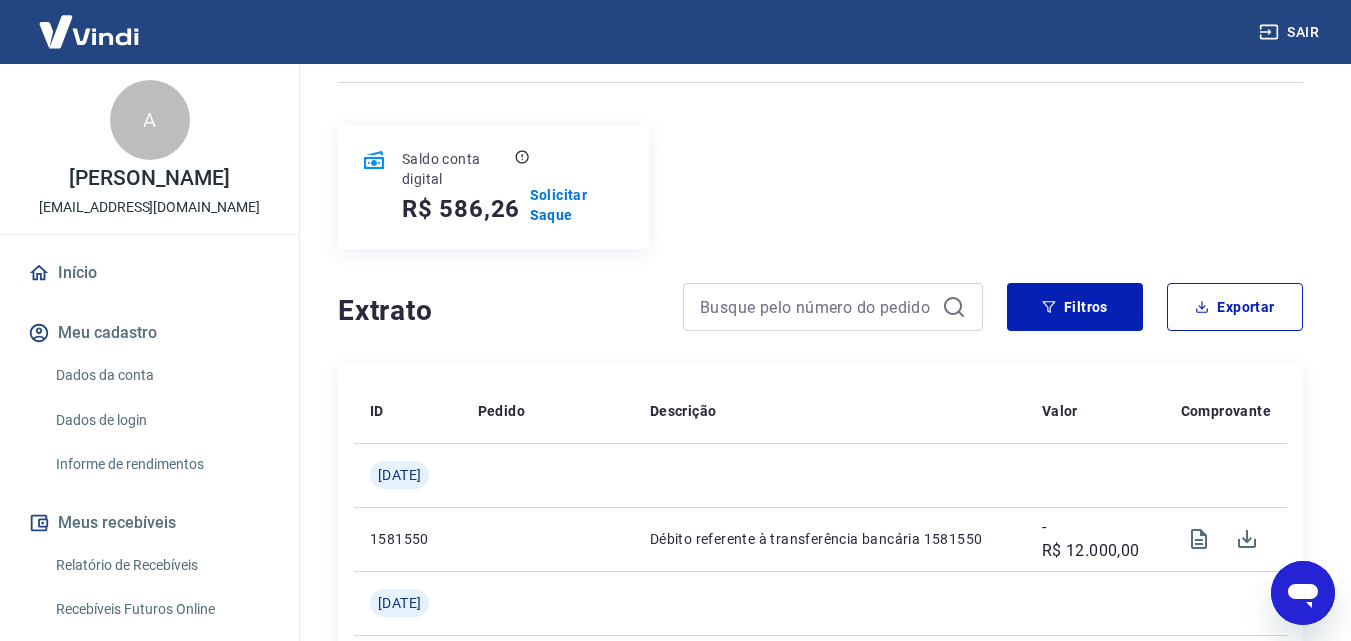 click at bounding box center [89, 31] 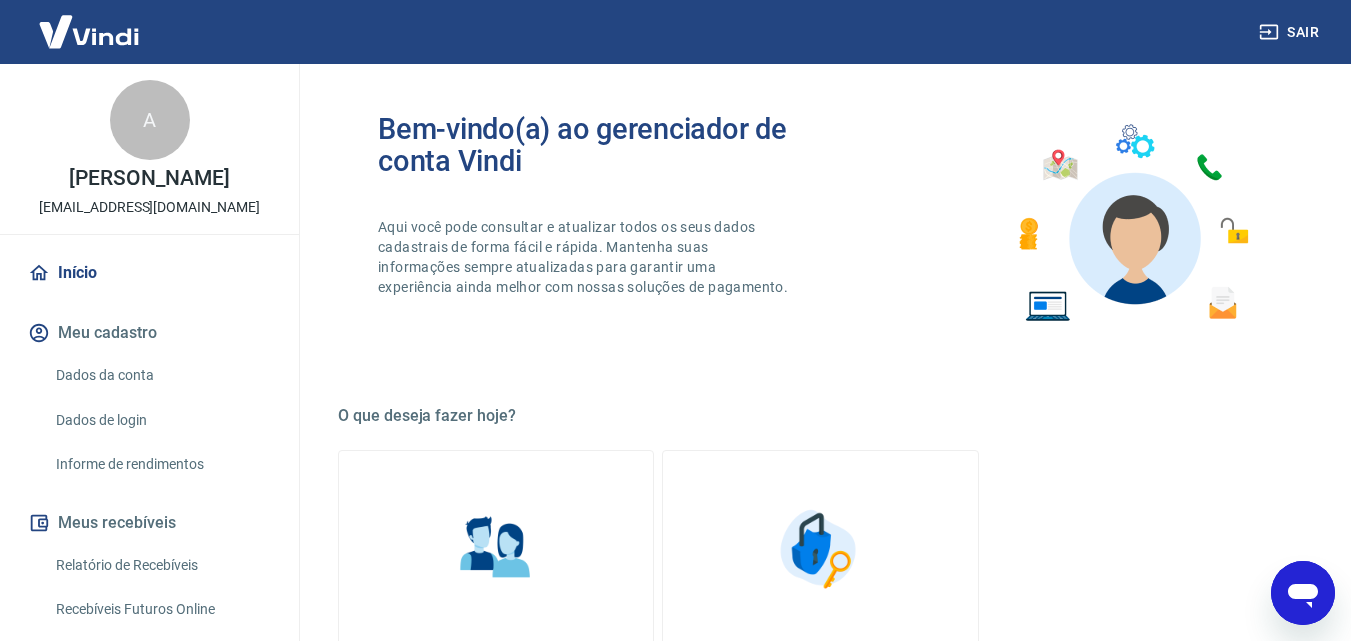 scroll, scrollTop: 0, scrollLeft: 0, axis: both 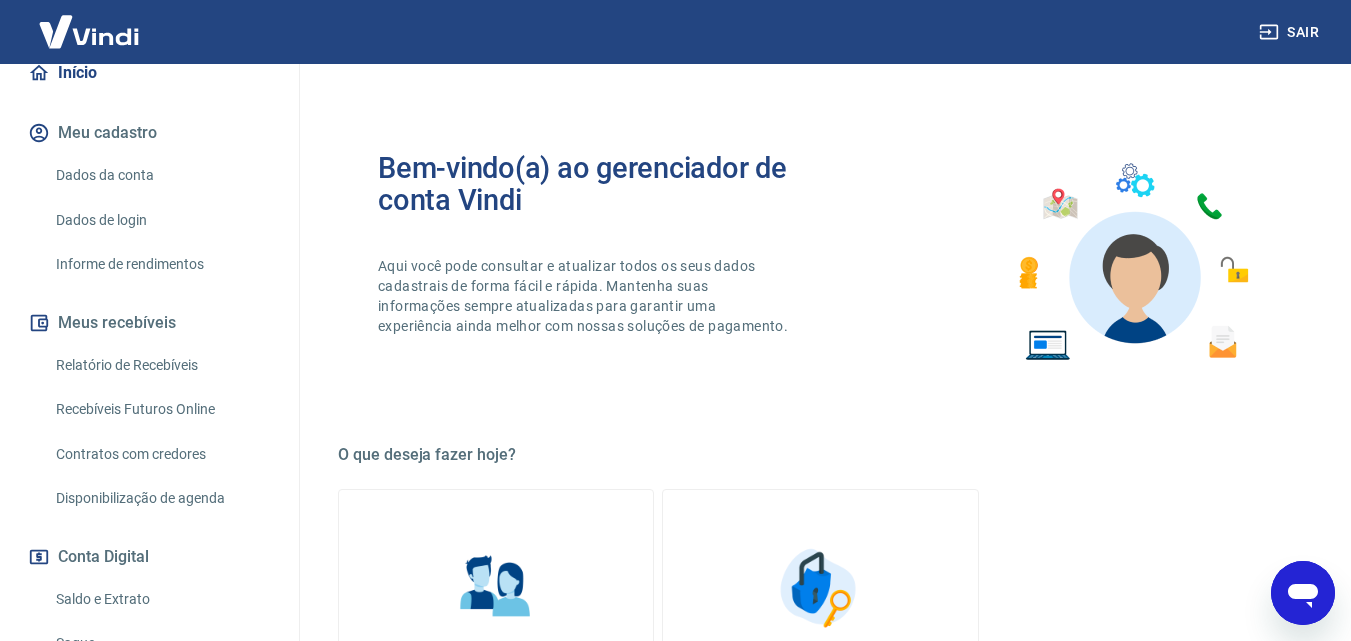 click on "Dados da conta" at bounding box center [161, 175] 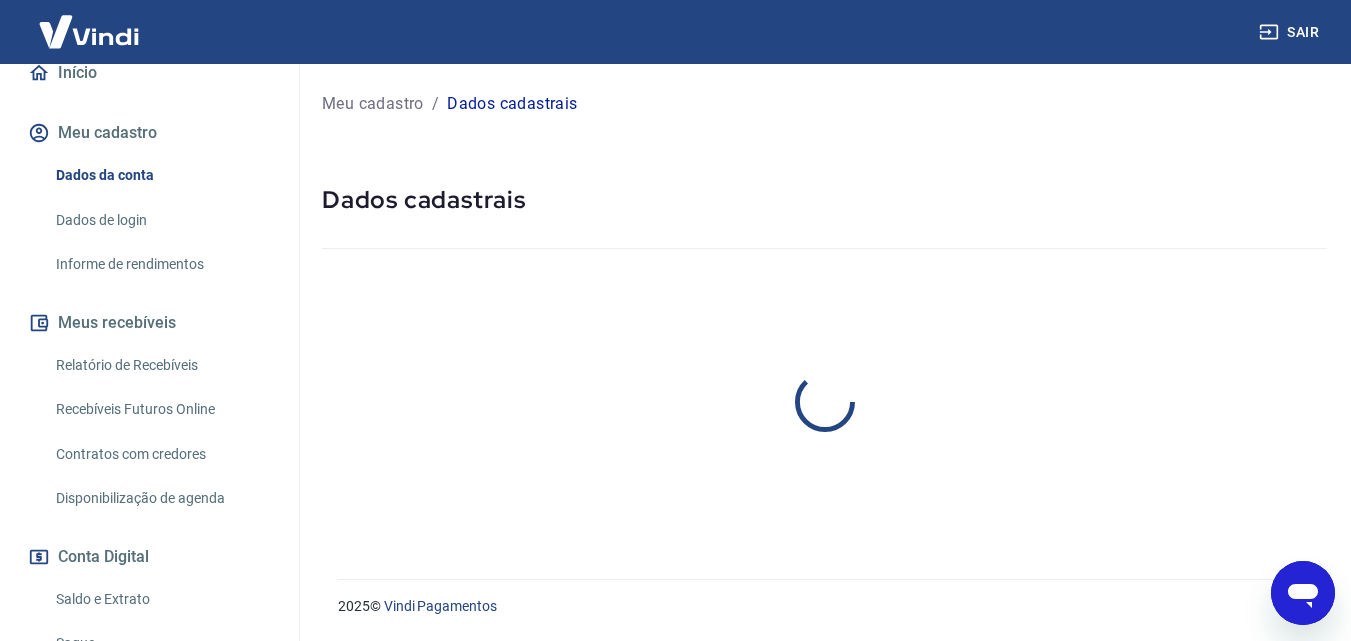 select on "SP" 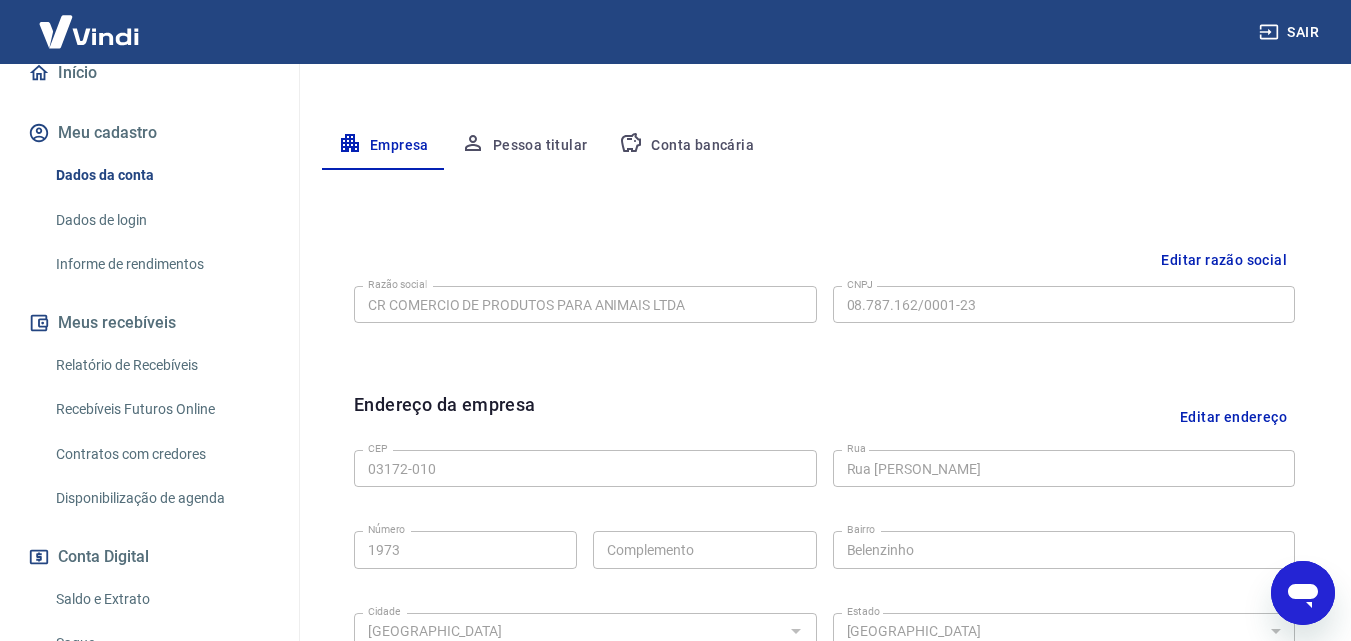 scroll, scrollTop: 400, scrollLeft: 0, axis: vertical 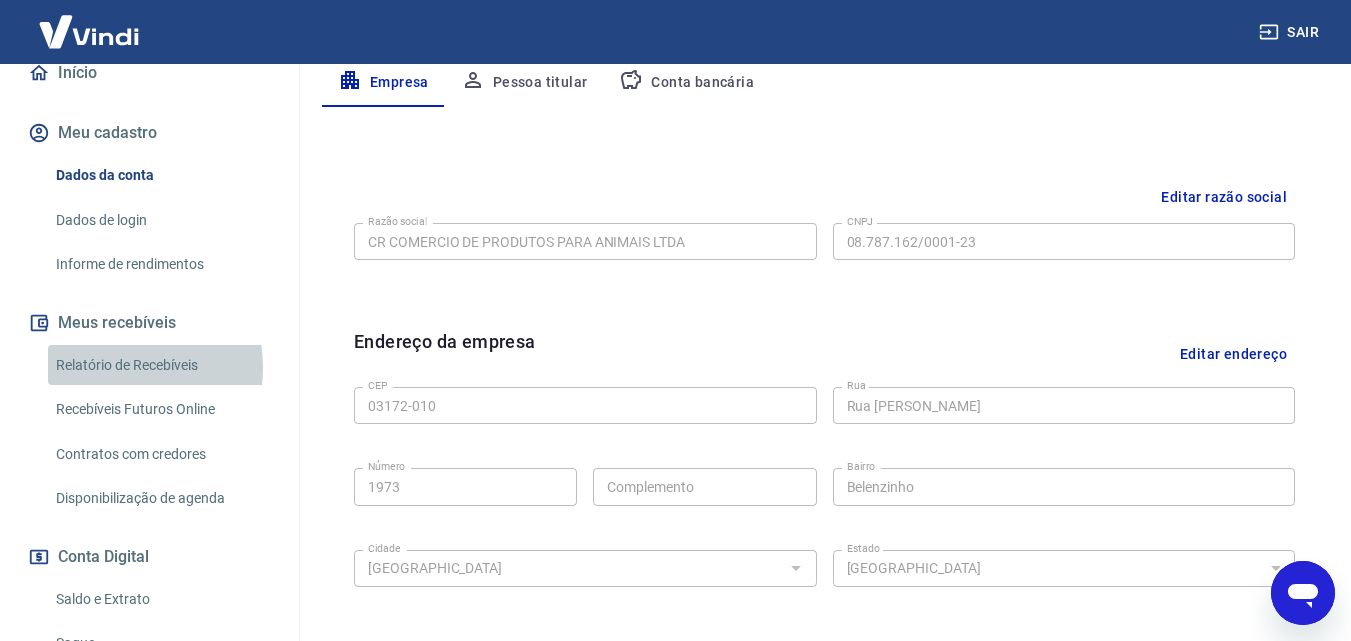 click on "Relatório de Recebíveis" at bounding box center (161, 365) 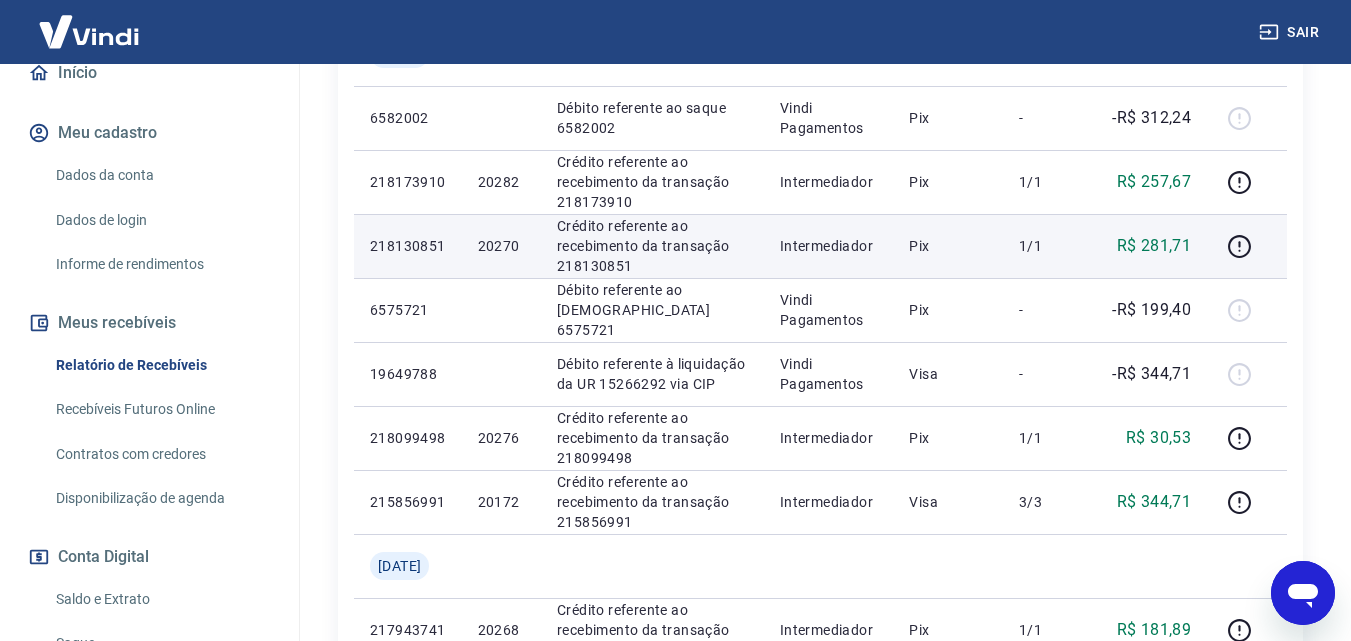scroll, scrollTop: 1000, scrollLeft: 0, axis: vertical 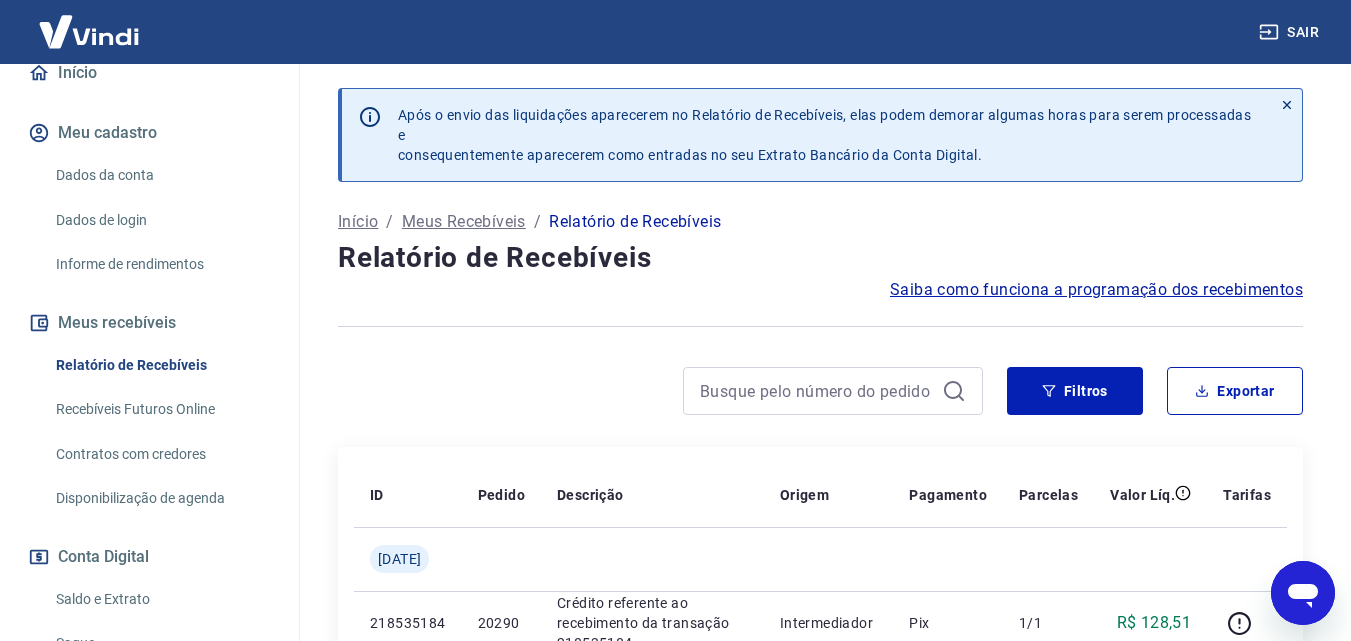 click on "Recebíveis Futuros Online" at bounding box center (161, 409) 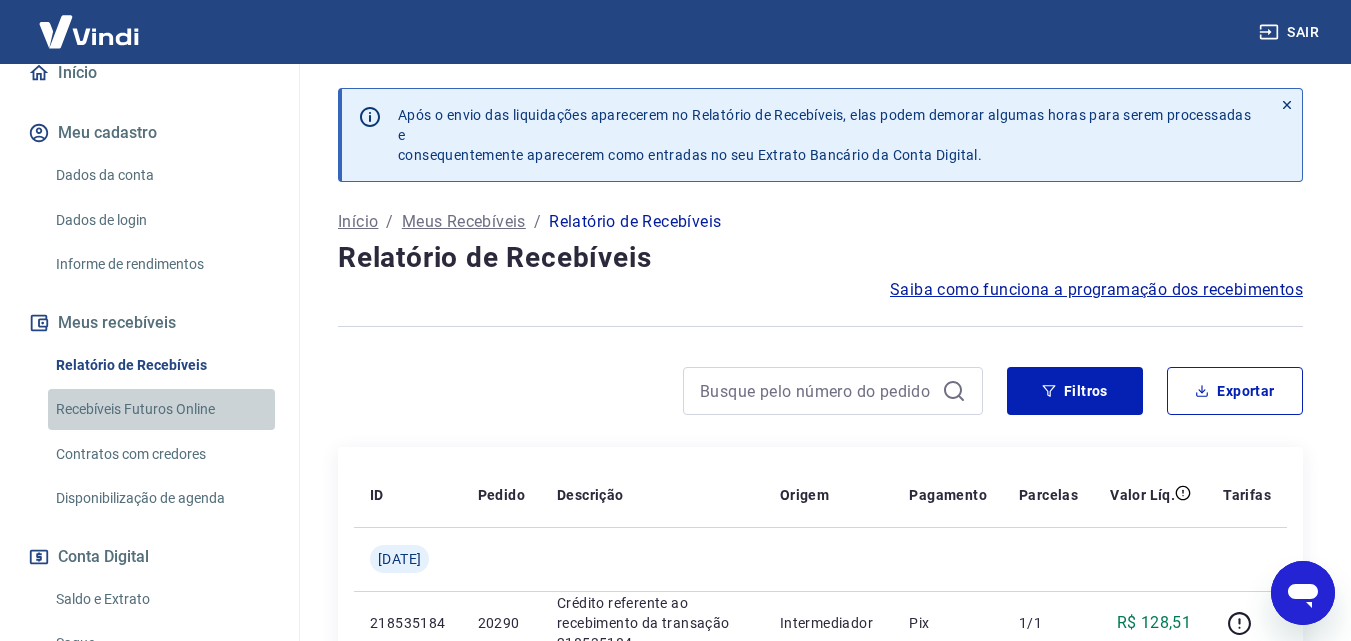 click on "Recebíveis Futuros Online" at bounding box center (161, 409) 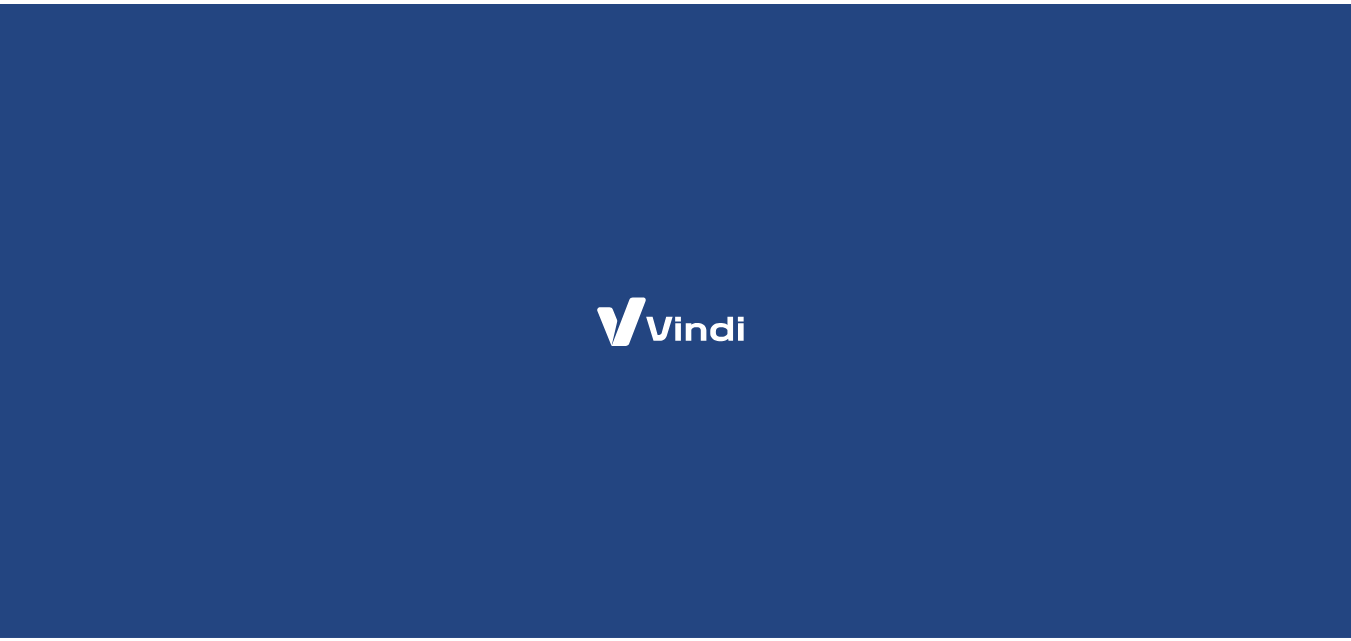 scroll, scrollTop: 0, scrollLeft: 0, axis: both 